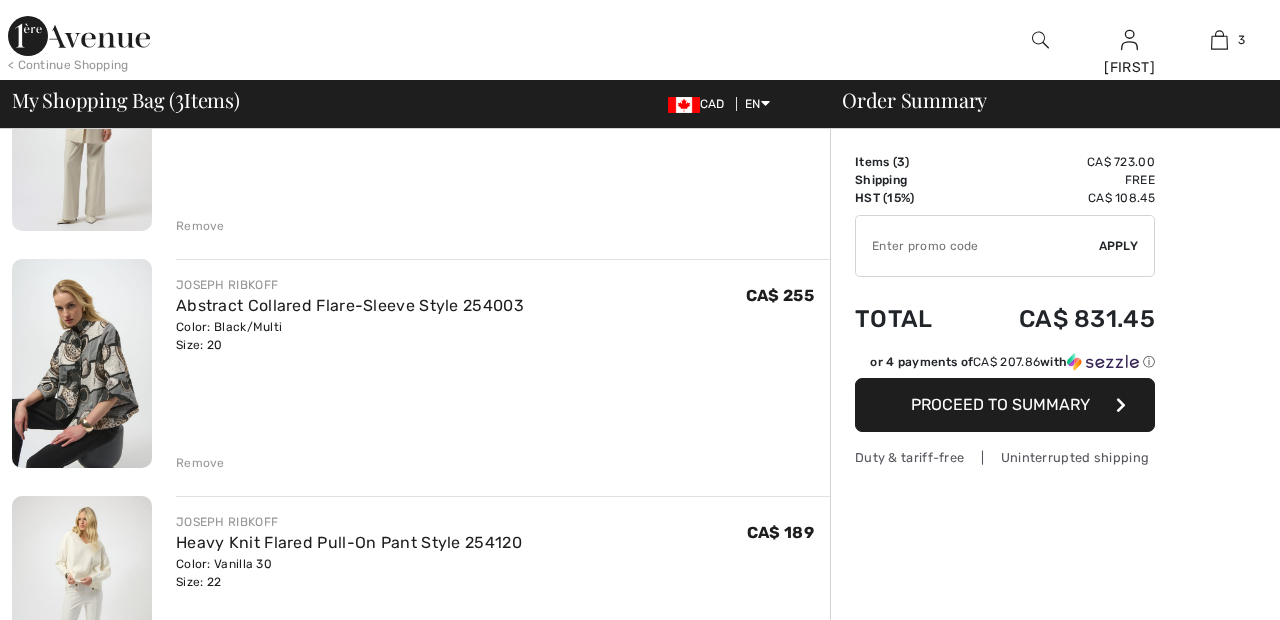 scroll, scrollTop: 0, scrollLeft: 0, axis: both 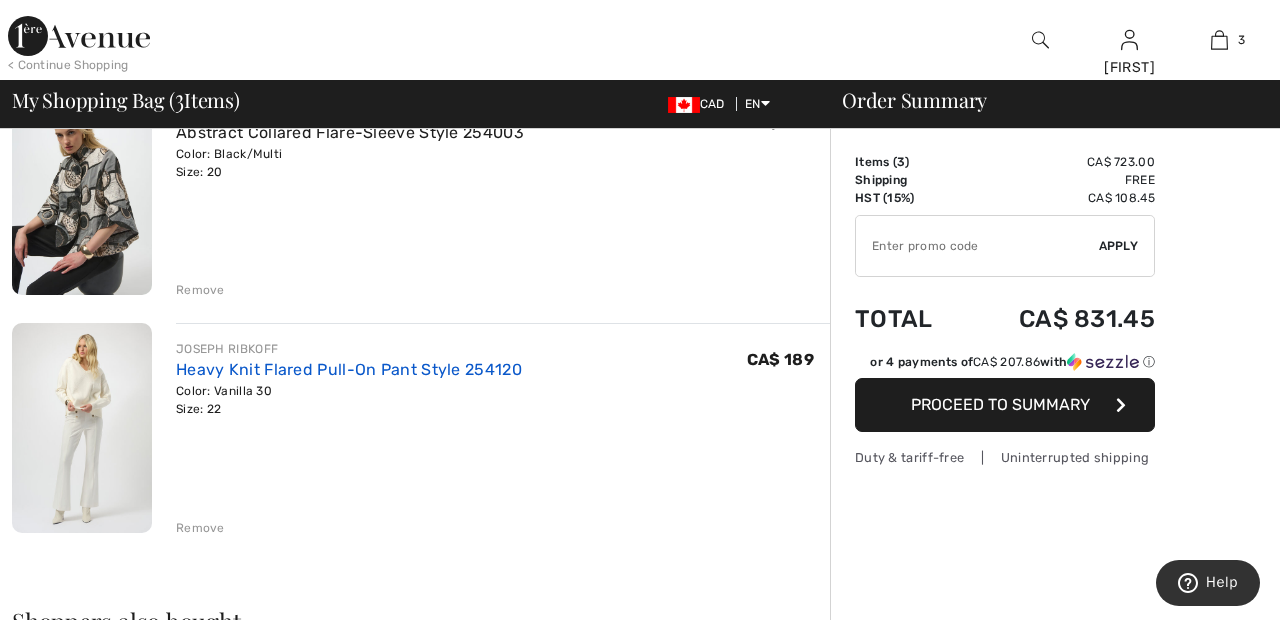 click on "Heavy Knit Flared Pull-On Pant Style 254120" at bounding box center [349, 369] 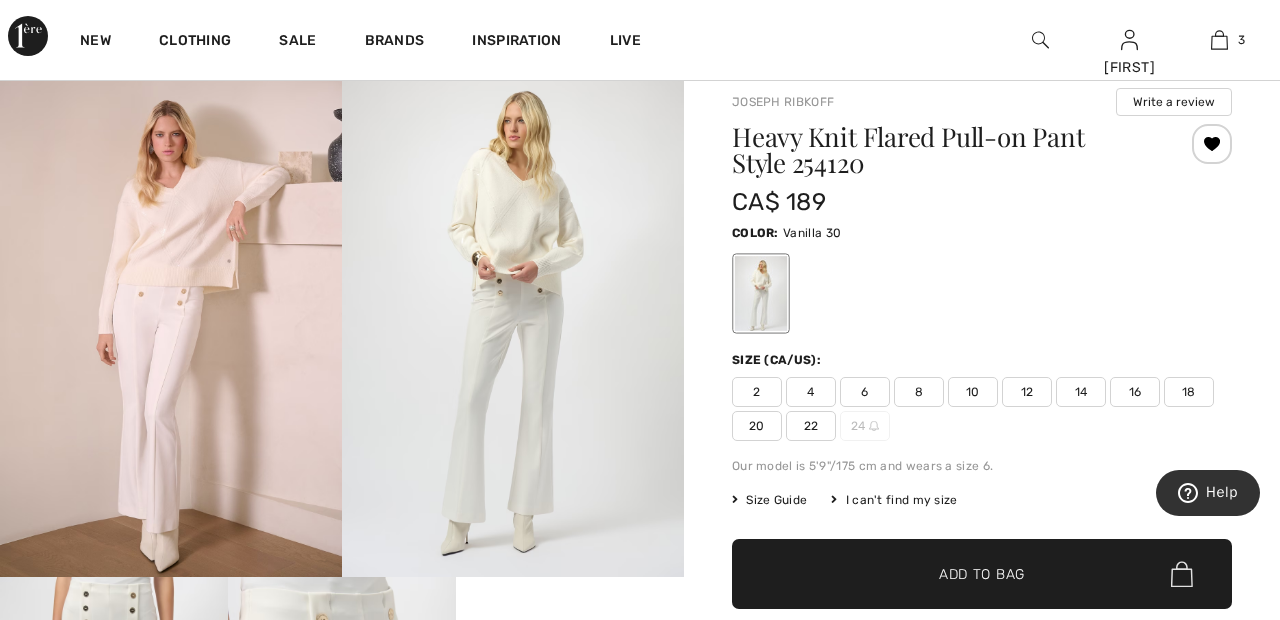 scroll, scrollTop: 109, scrollLeft: 0, axis: vertical 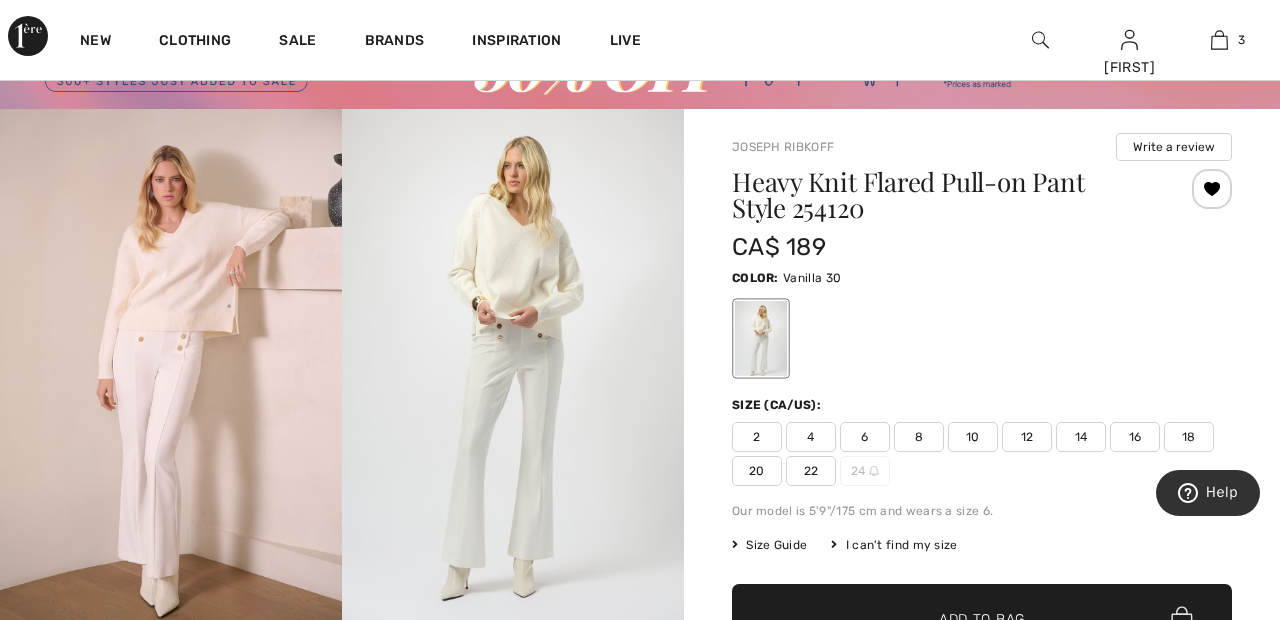 click at bounding box center (1212, 189) 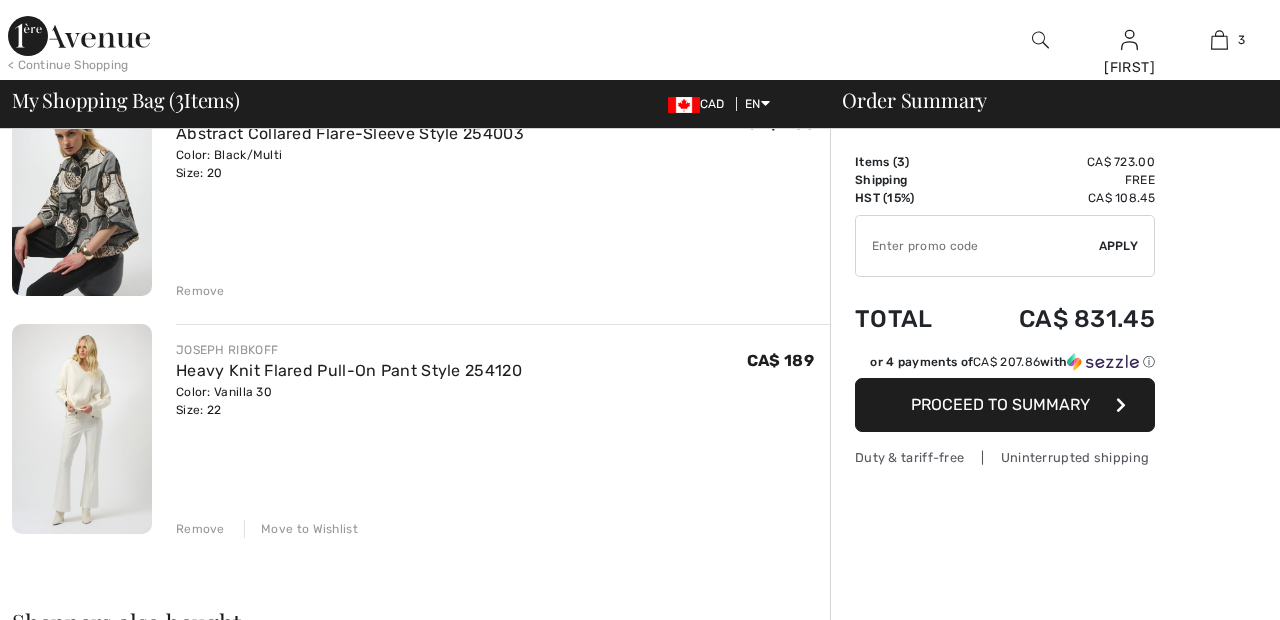 scroll, scrollTop: 515, scrollLeft: 0, axis: vertical 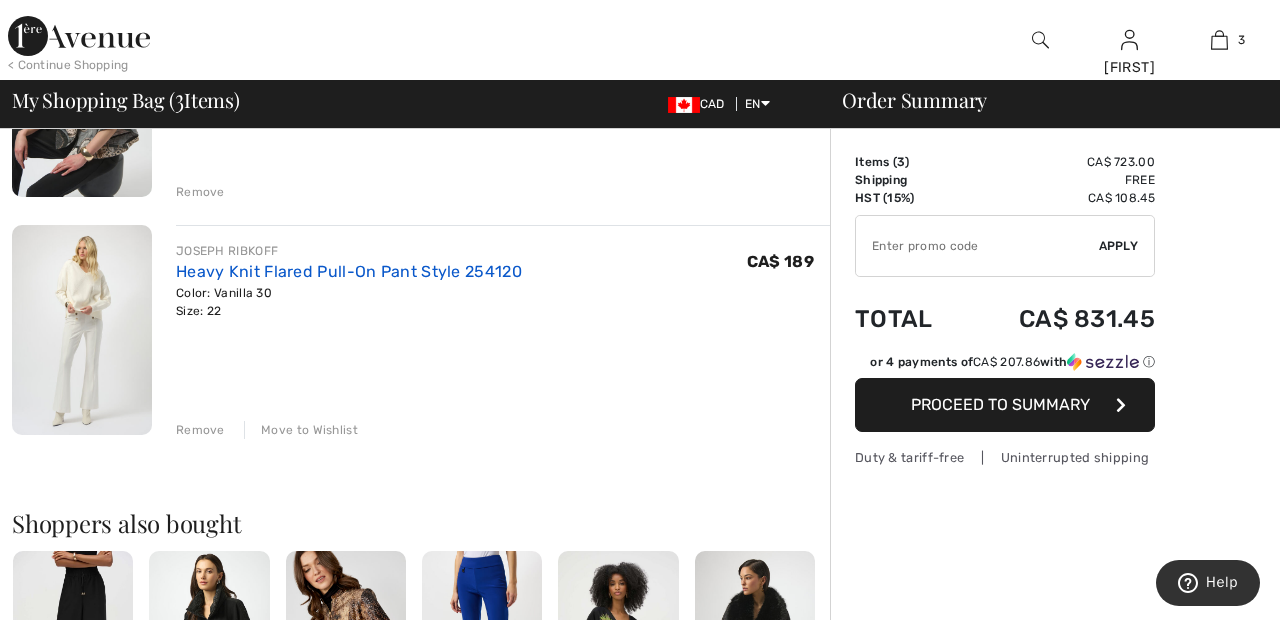 click on "Heavy Knit Flared Pull-On Pant Style 254120" at bounding box center [349, 271] 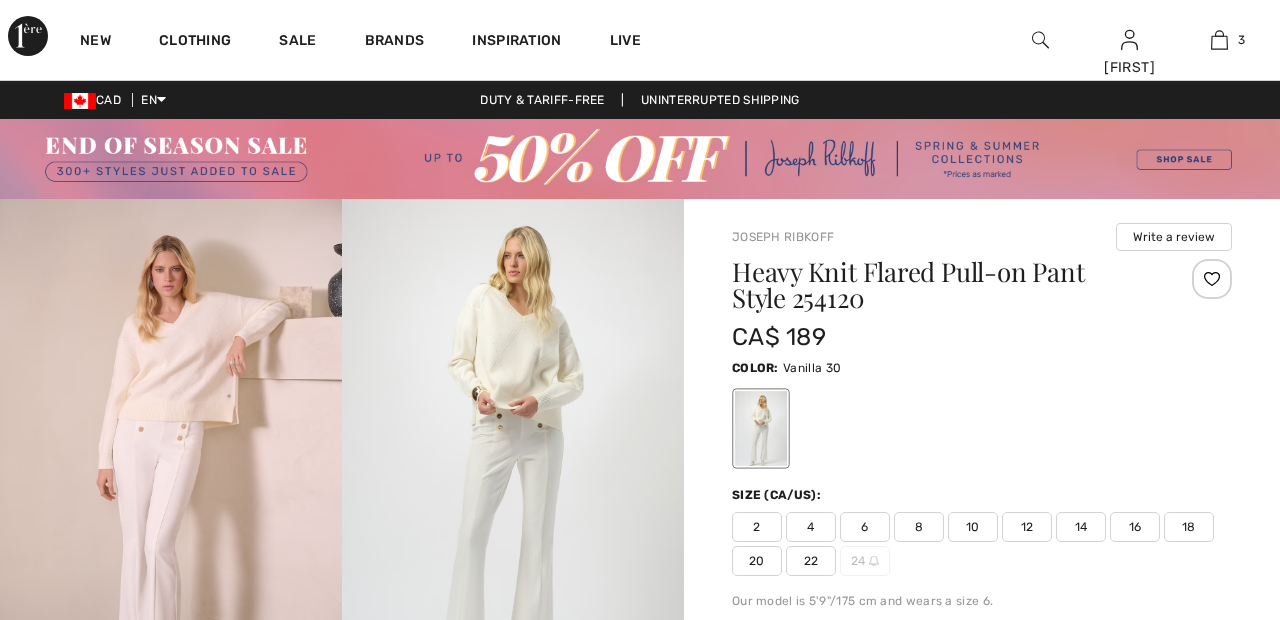 scroll, scrollTop: 0, scrollLeft: 0, axis: both 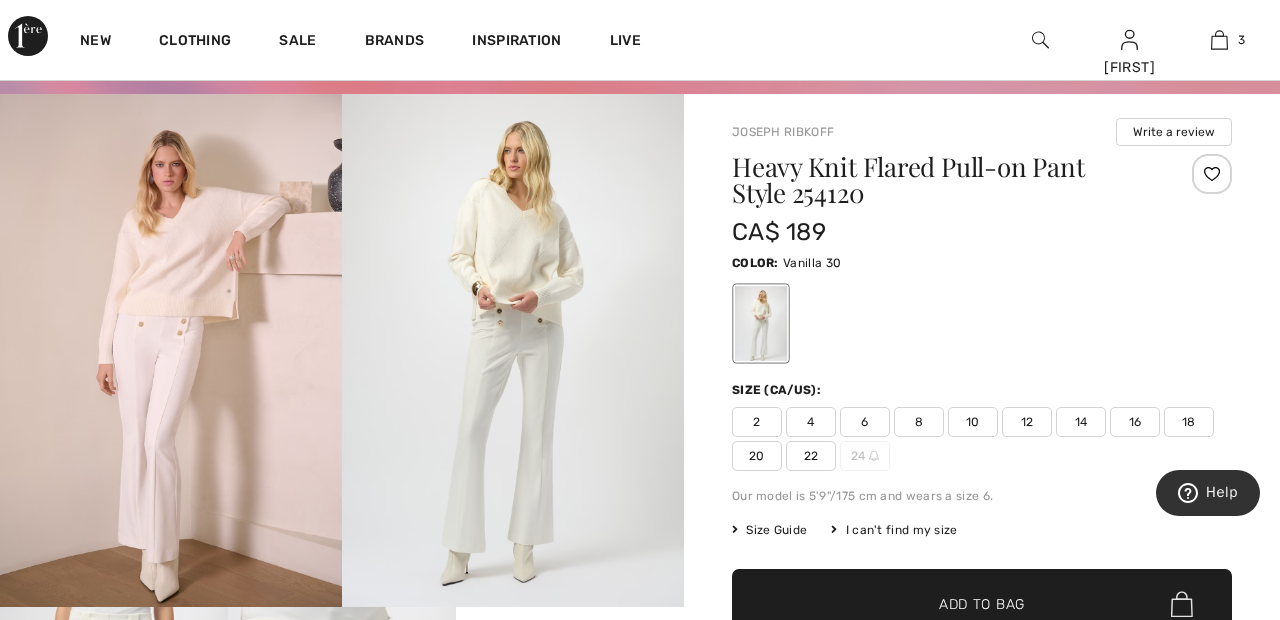 click at bounding box center [1212, 174] 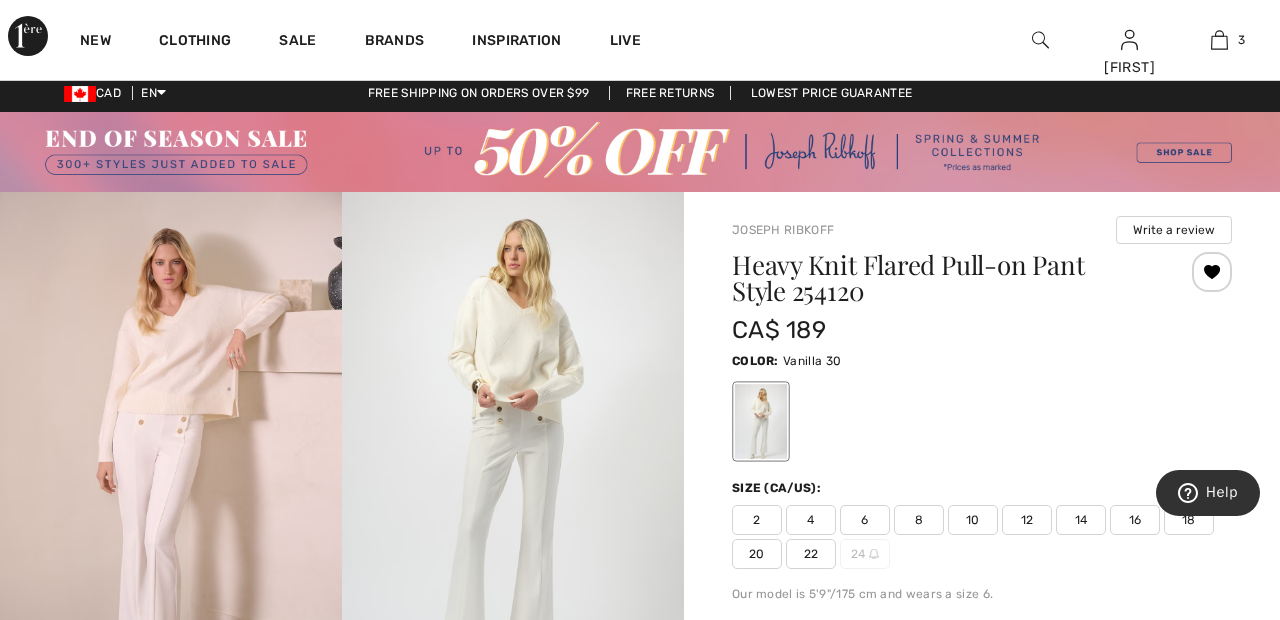 scroll, scrollTop: 0, scrollLeft: 0, axis: both 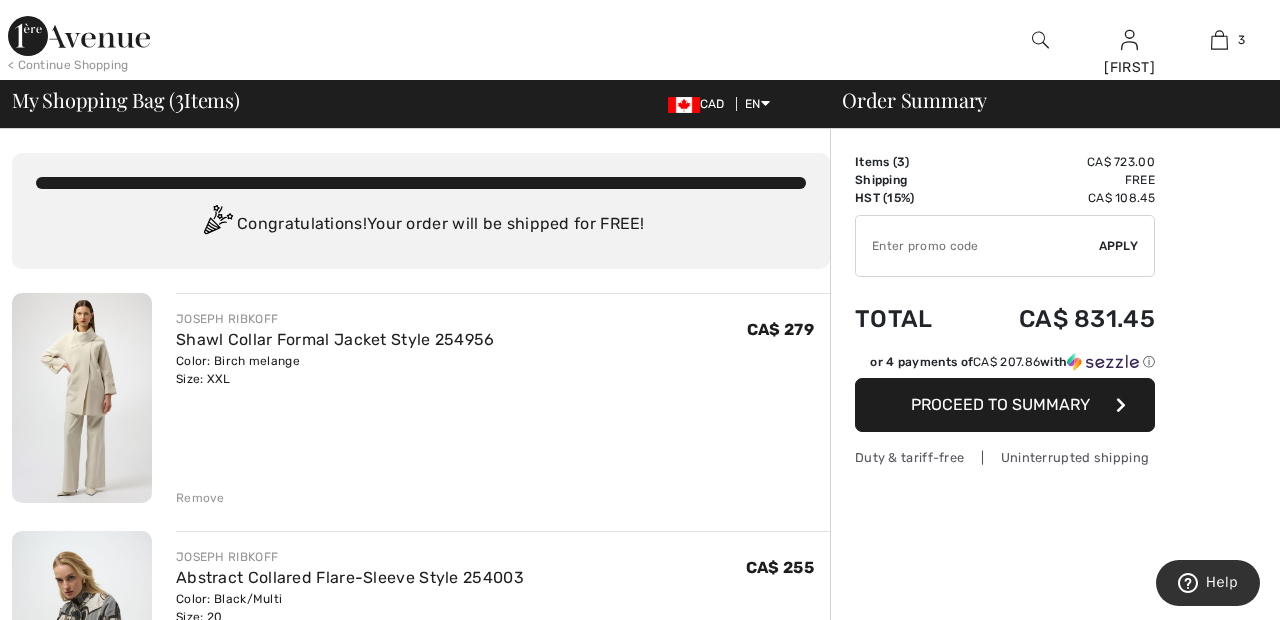 click at bounding box center [79, 36] 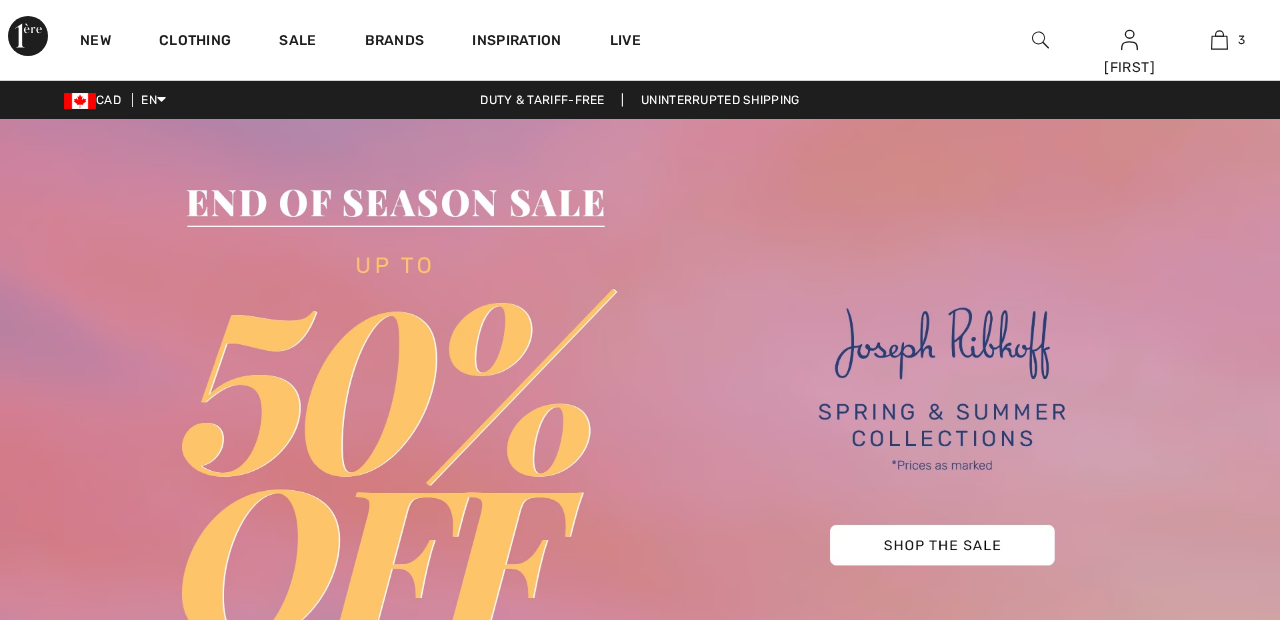 scroll, scrollTop: 0, scrollLeft: 0, axis: both 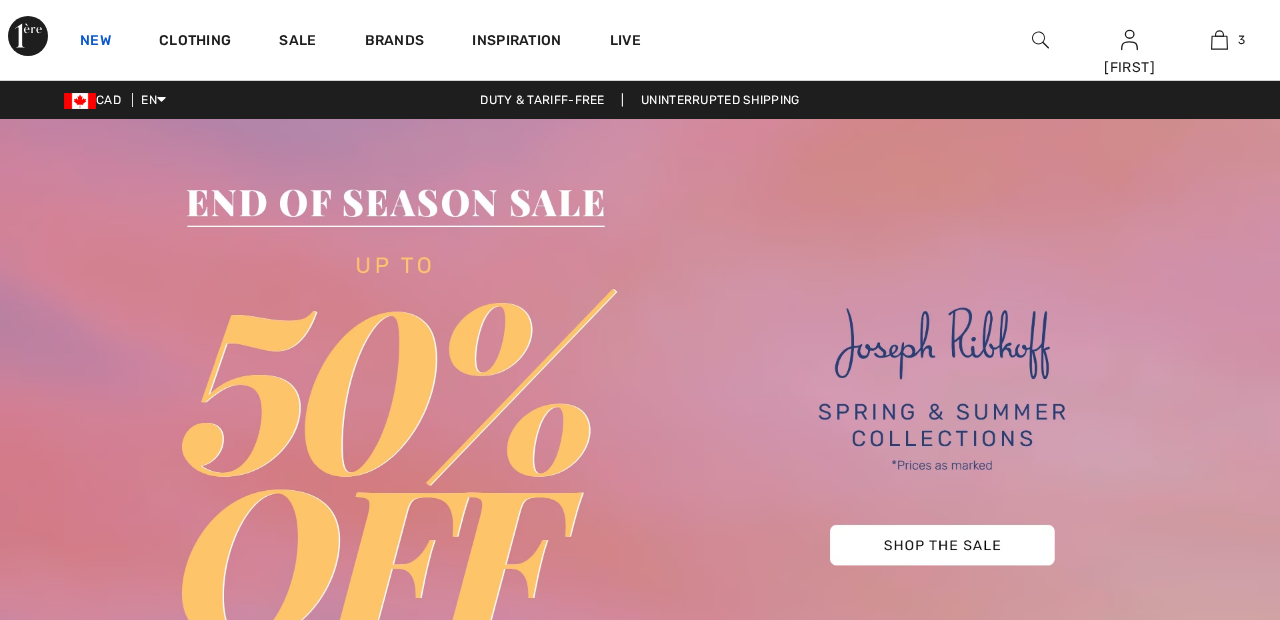 click on "New" at bounding box center [95, 42] 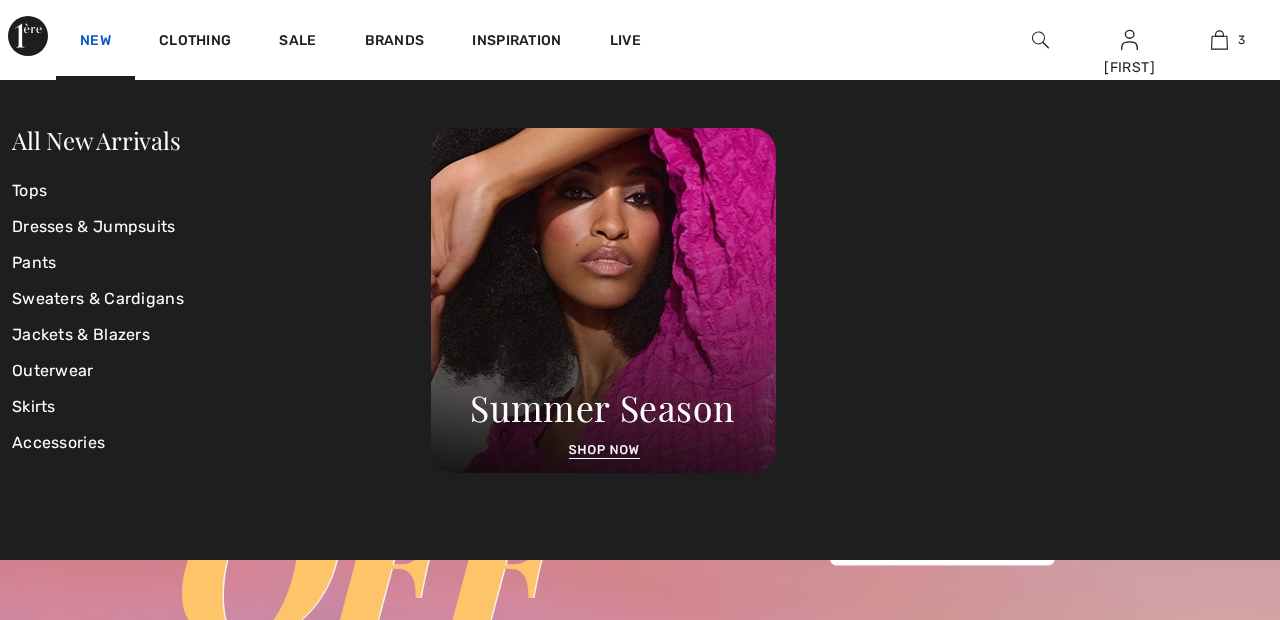 scroll, scrollTop: 0, scrollLeft: 0, axis: both 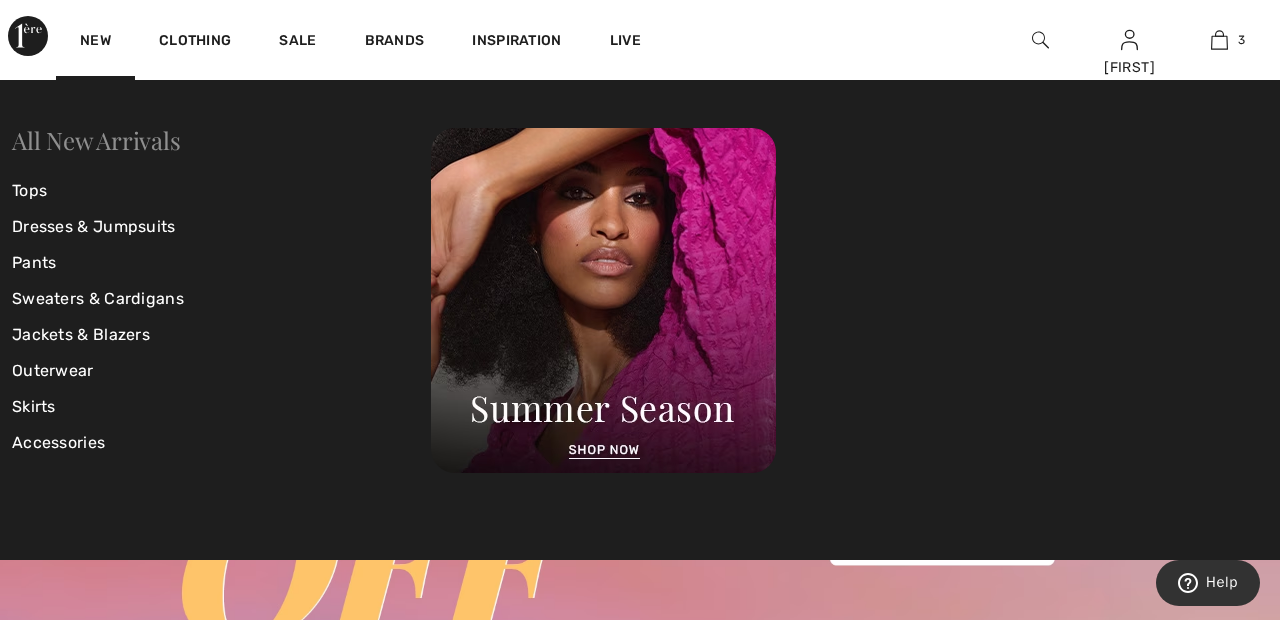 click on "All New Arrivals" at bounding box center (96, 140) 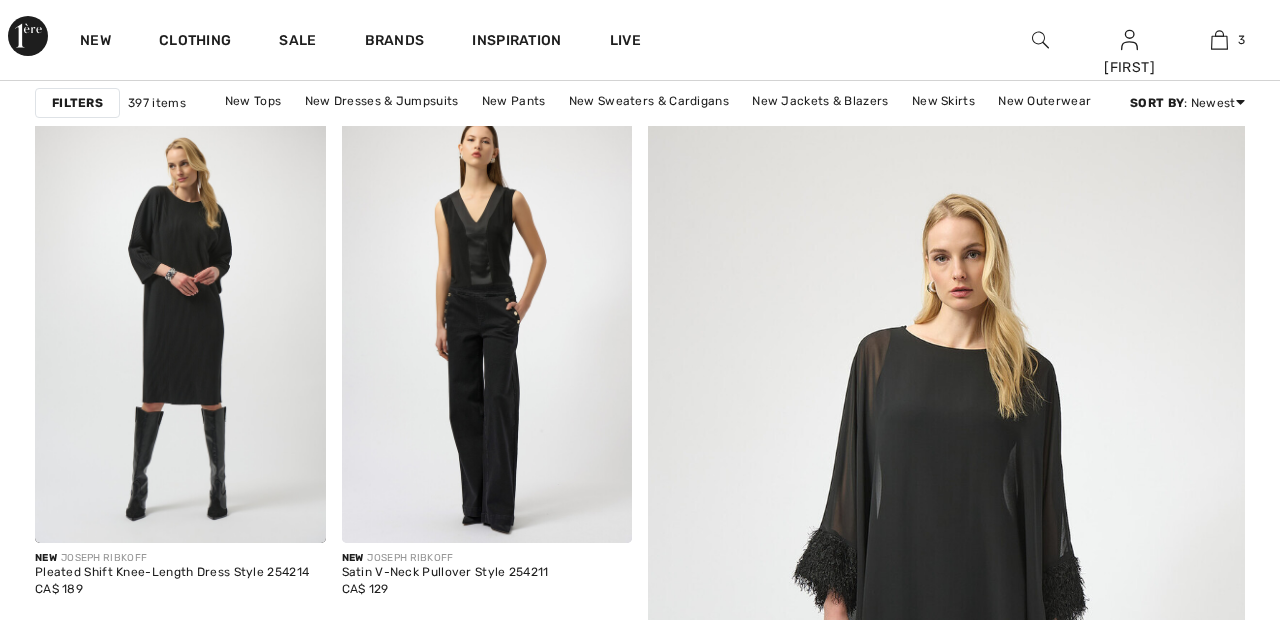 scroll, scrollTop: 372, scrollLeft: 0, axis: vertical 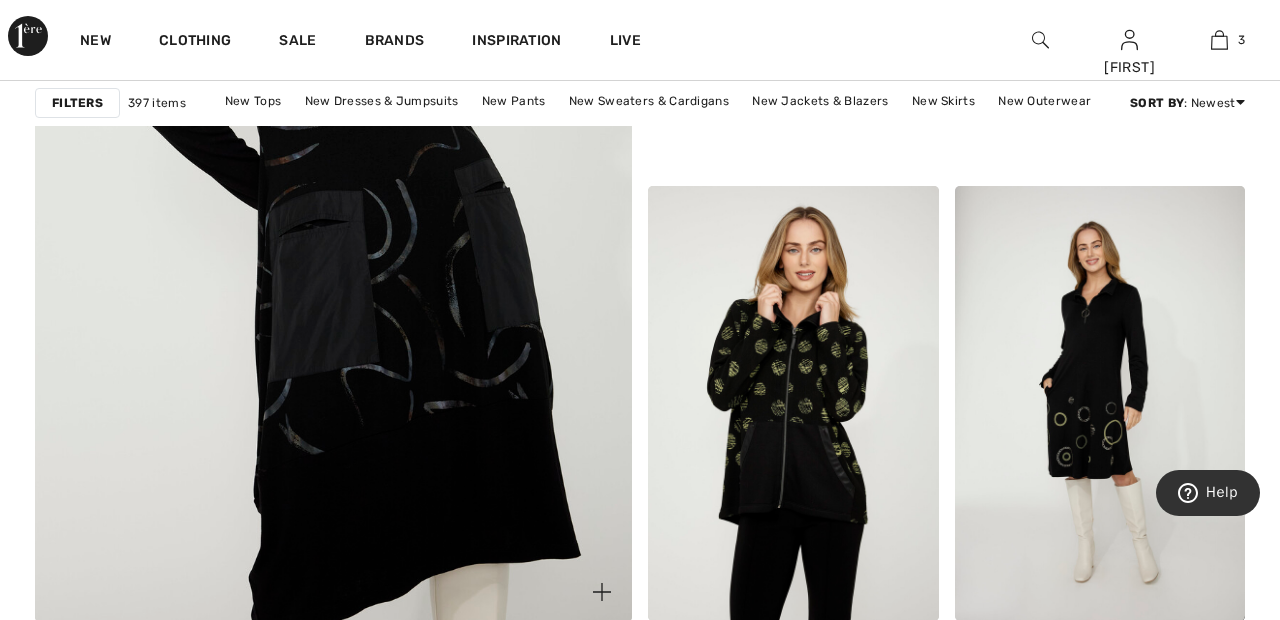 click at bounding box center (333, 175) 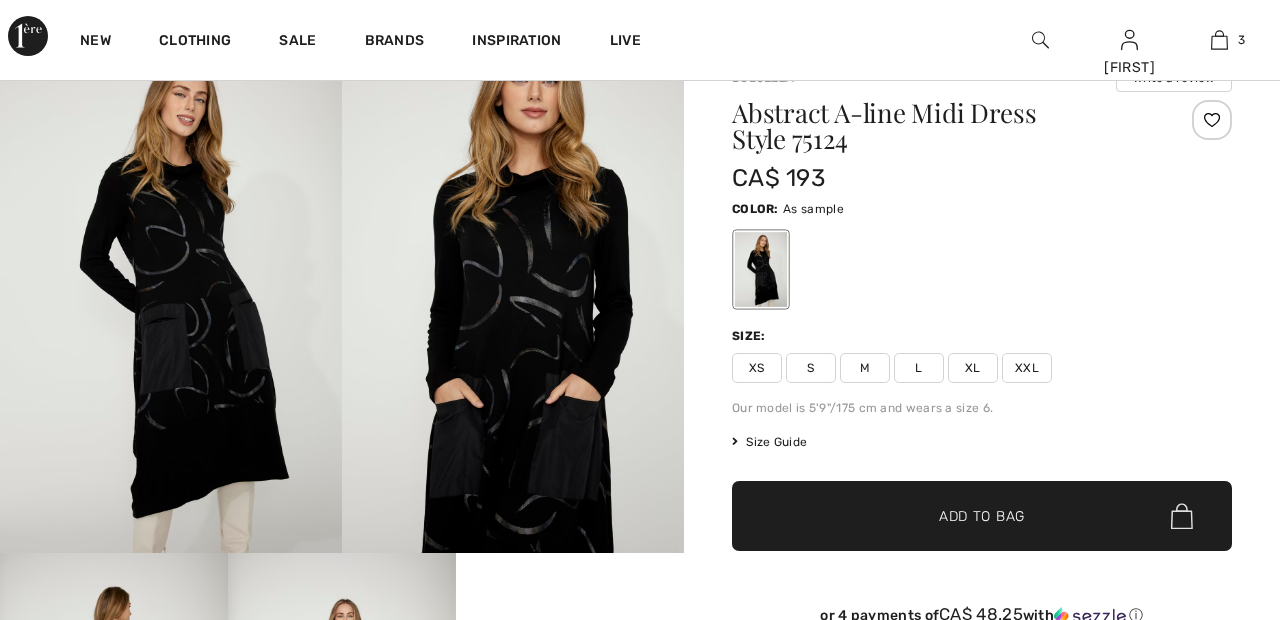 scroll, scrollTop: 274, scrollLeft: 0, axis: vertical 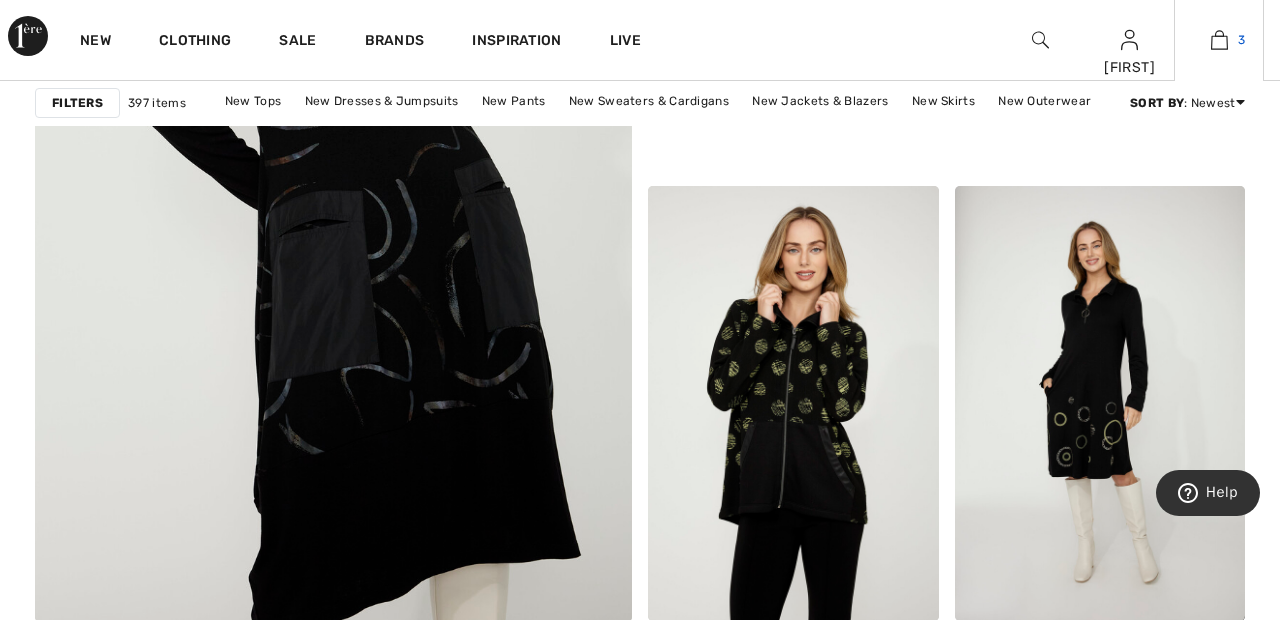 click at bounding box center [1219, 40] 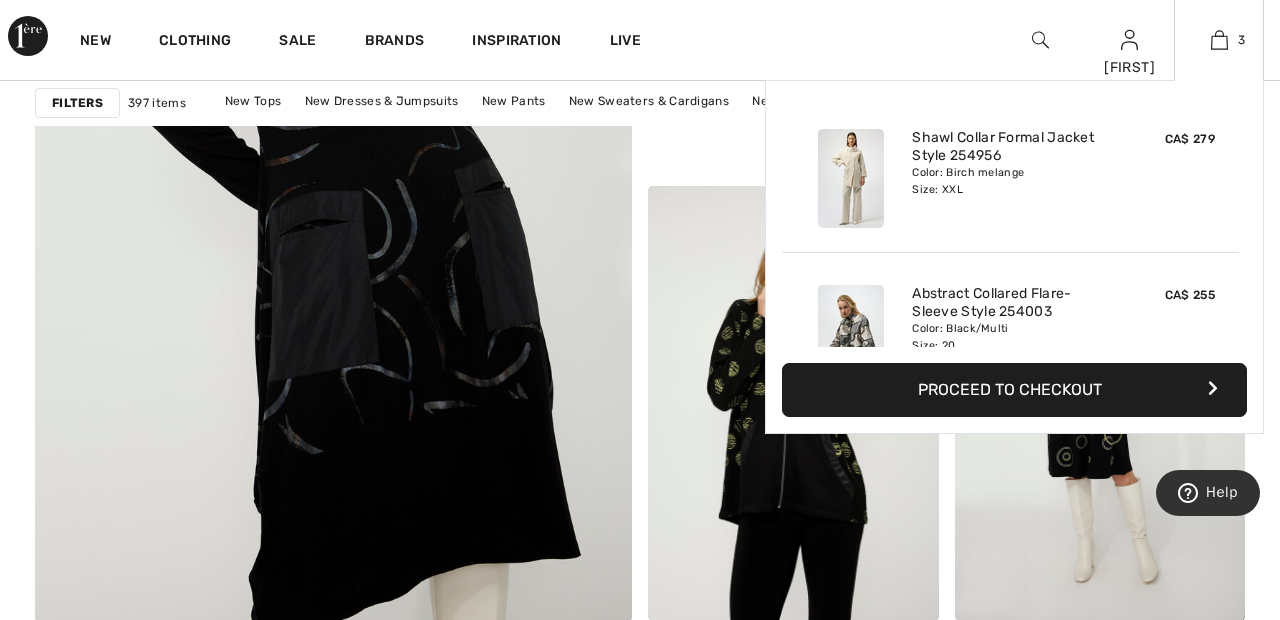 click on "Proceed to Checkout" at bounding box center (1014, 390) 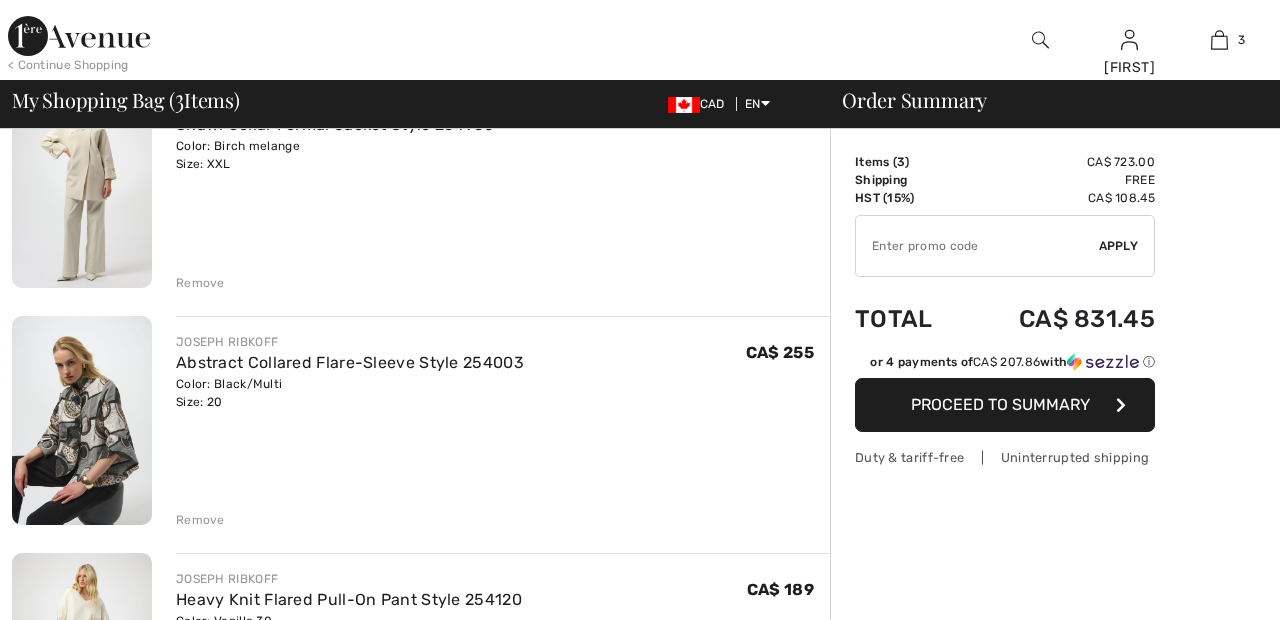 scroll, scrollTop: 215, scrollLeft: 0, axis: vertical 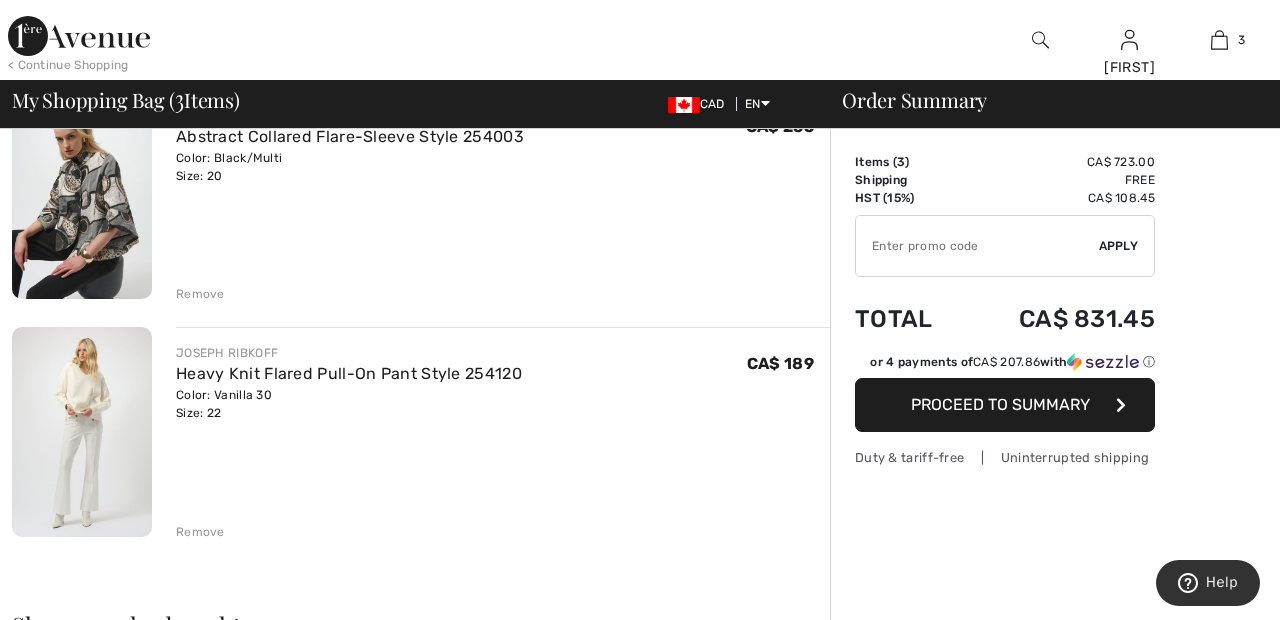 click on "JOSEPH RIBKOFF
Shawl Collar Formal Jacket Style 254956
Color: Birch melange
Size: XXL
Final Sale
CA$ 279
CA$ 279
Remove
JOSEPH RIBKOFF
Abstract Collared Flare-Sleeve Style 254003" at bounding box center (421, 595) 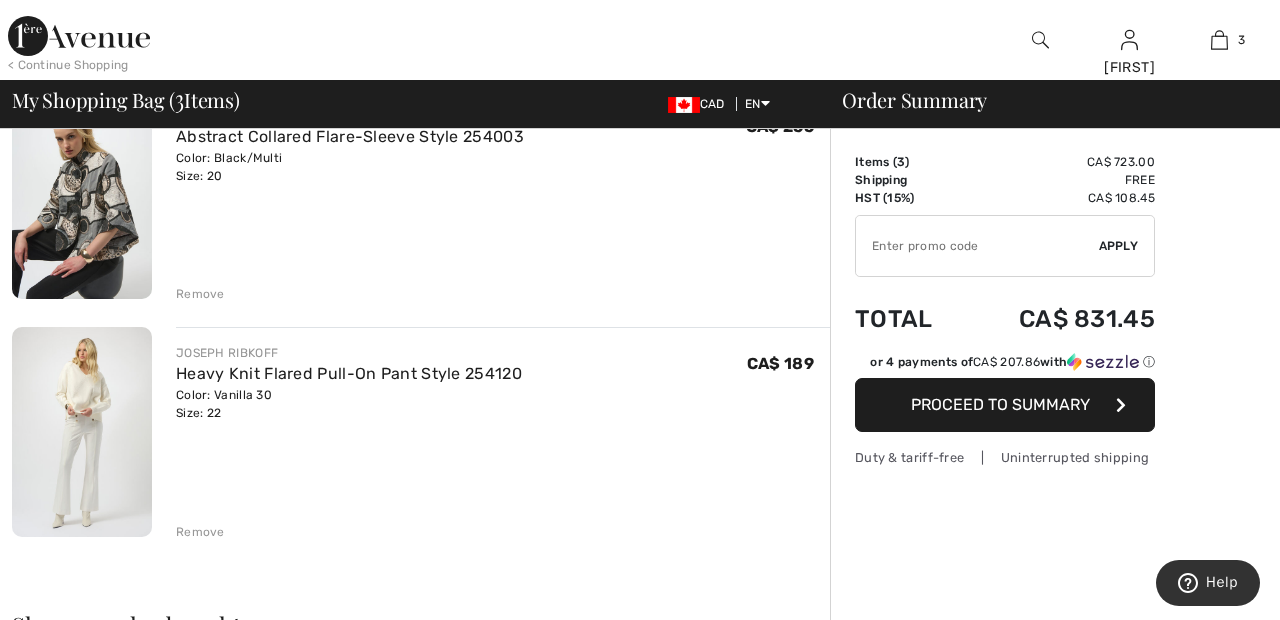 click on "JOSEPH RIBKOFF
Shawl Collar Formal Jacket Style 254956
Color: Birch melange
Size: XXL
Final Sale
CA$ 279
CA$ 279
Remove
JOSEPH RIBKOFF
Abstract Collared Flare-Sleeve Style 254003" at bounding box center [421, 595] 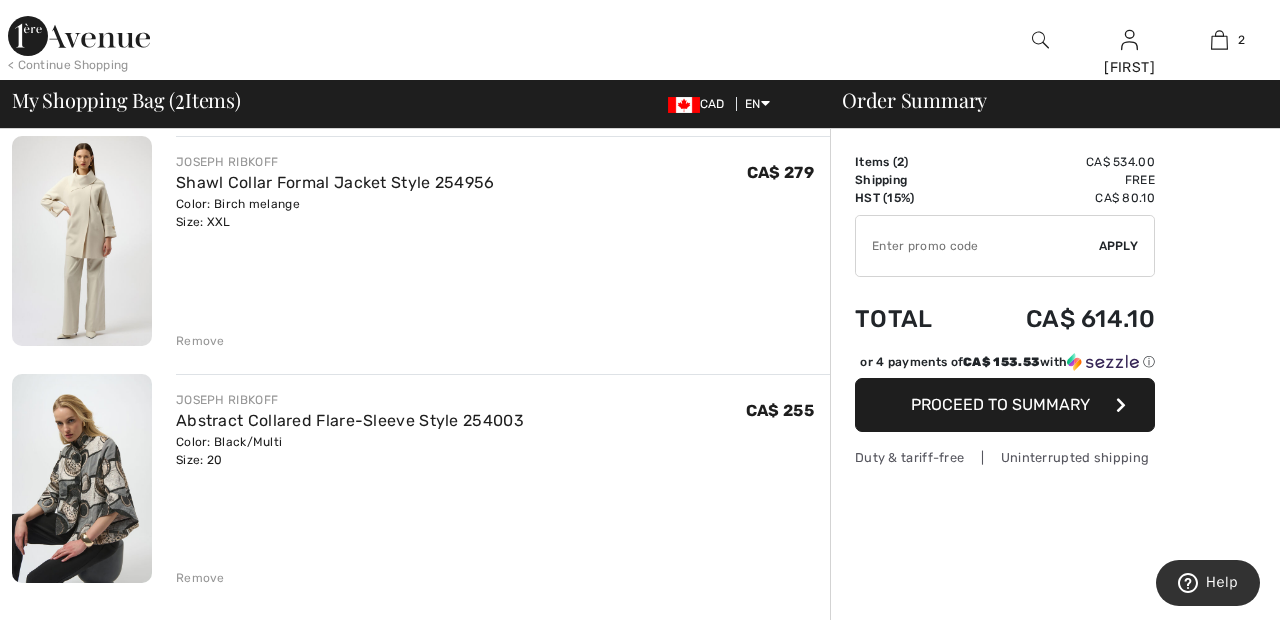 scroll, scrollTop: 0, scrollLeft: 0, axis: both 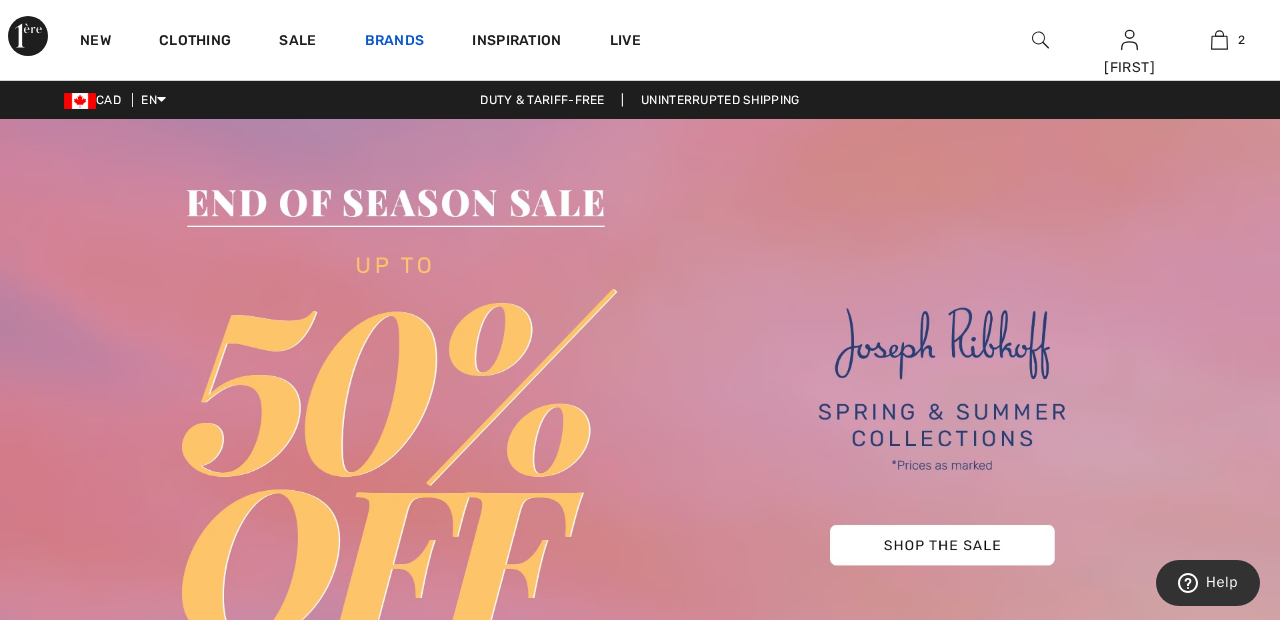 click on "Brands" at bounding box center [395, 42] 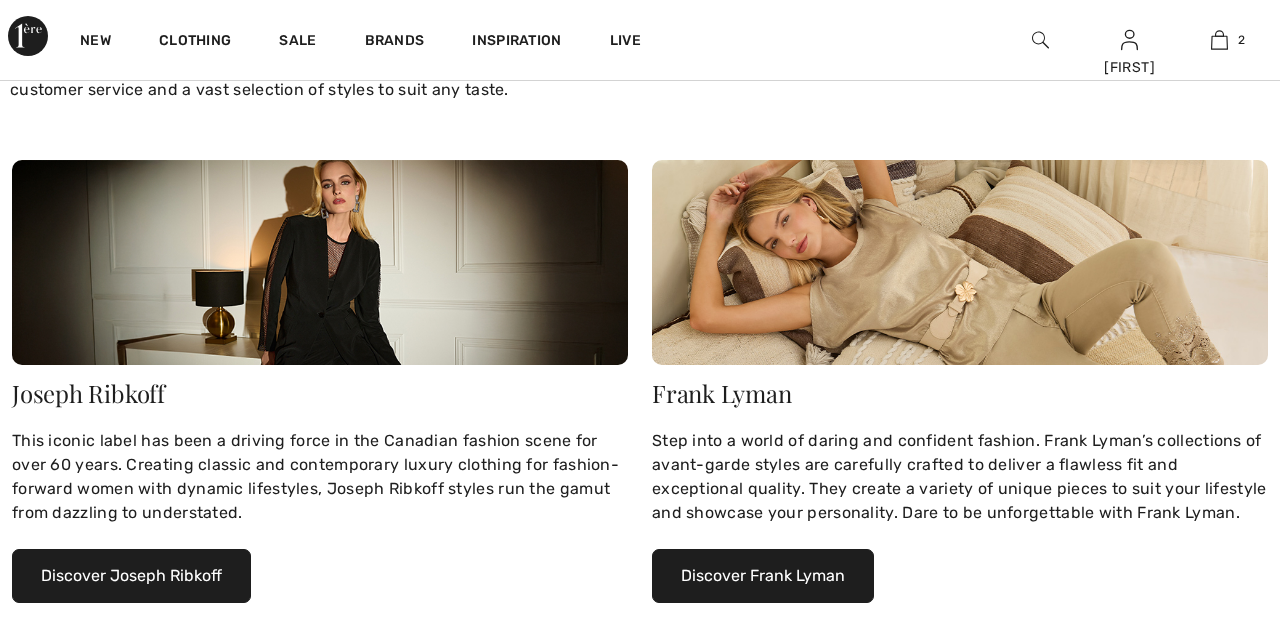 scroll, scrollTop: 0, scrollLeft: 0, axis: both 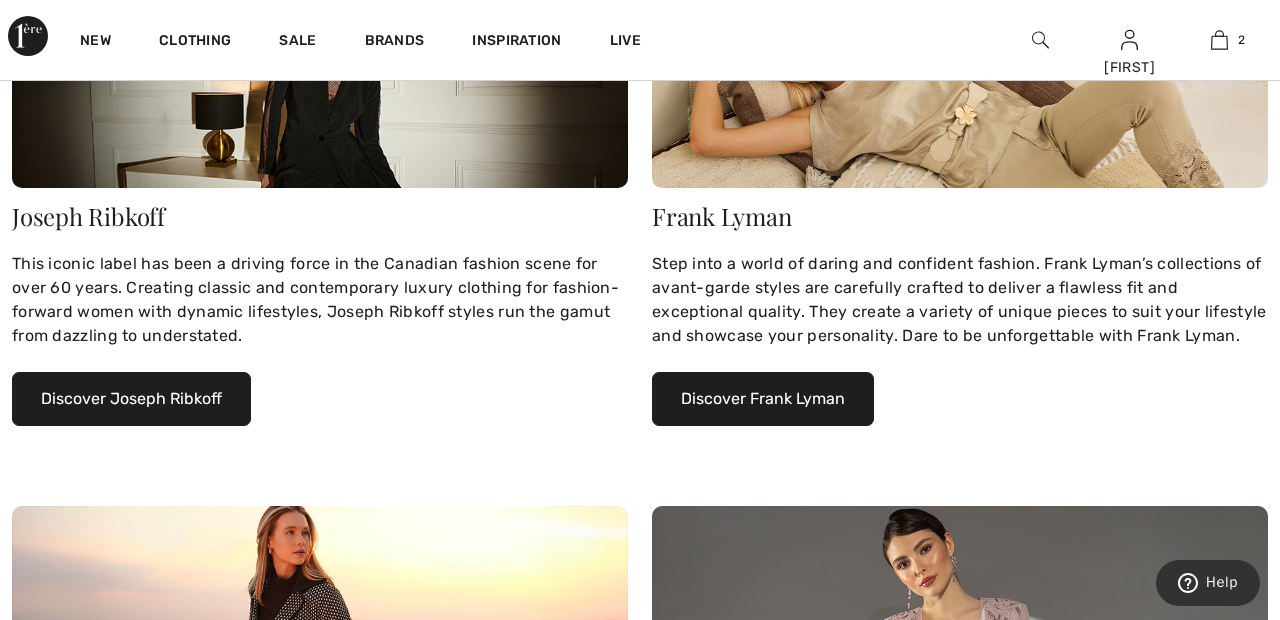 click on "Discover Joseph Ribkoff" at bounding box center [131, 399] 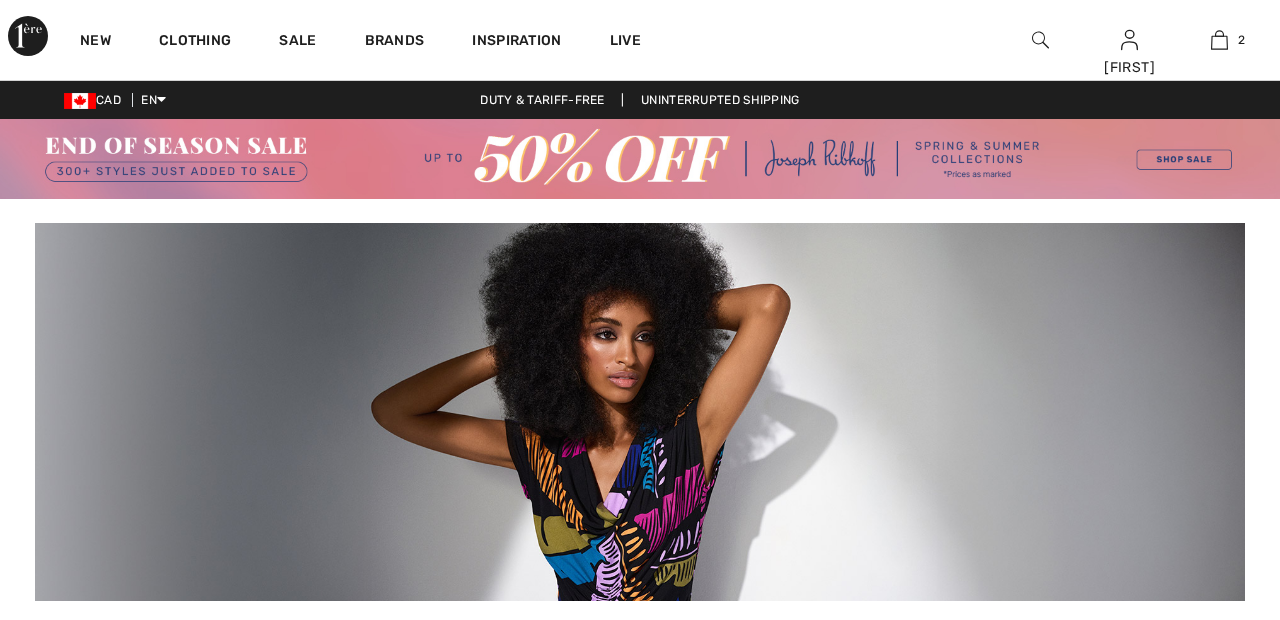 scroll, scrollTop: 0, scrollLeft: 0, axis: both 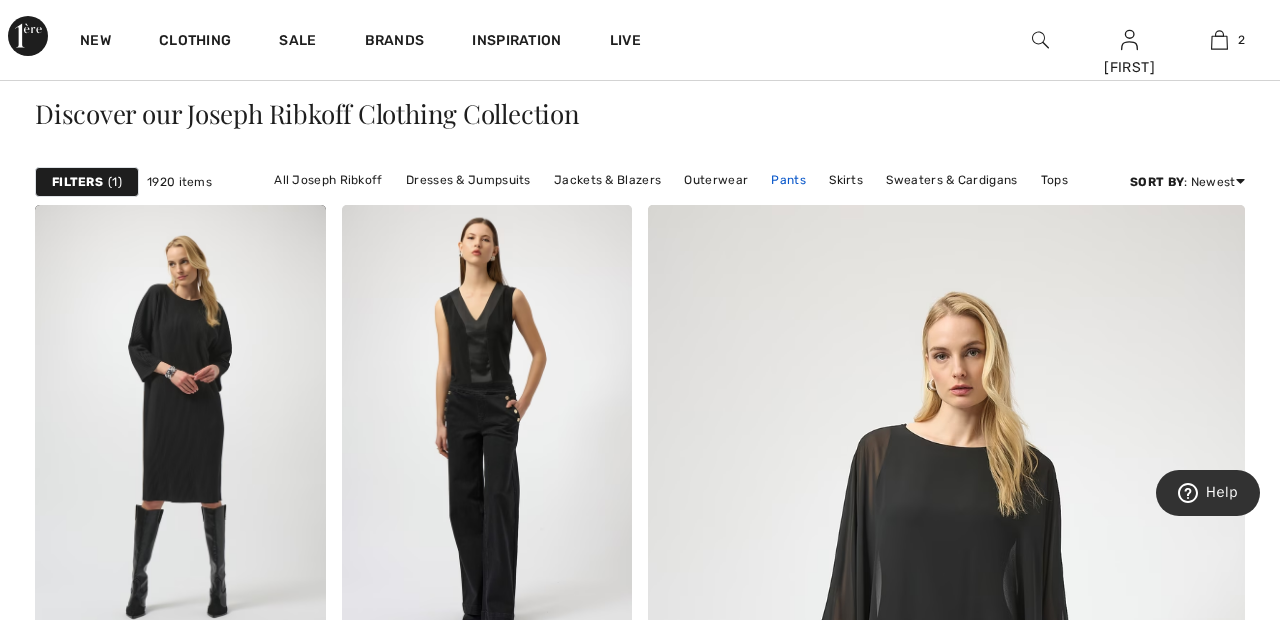 click on "Pants" at bounding box center [788, 180] 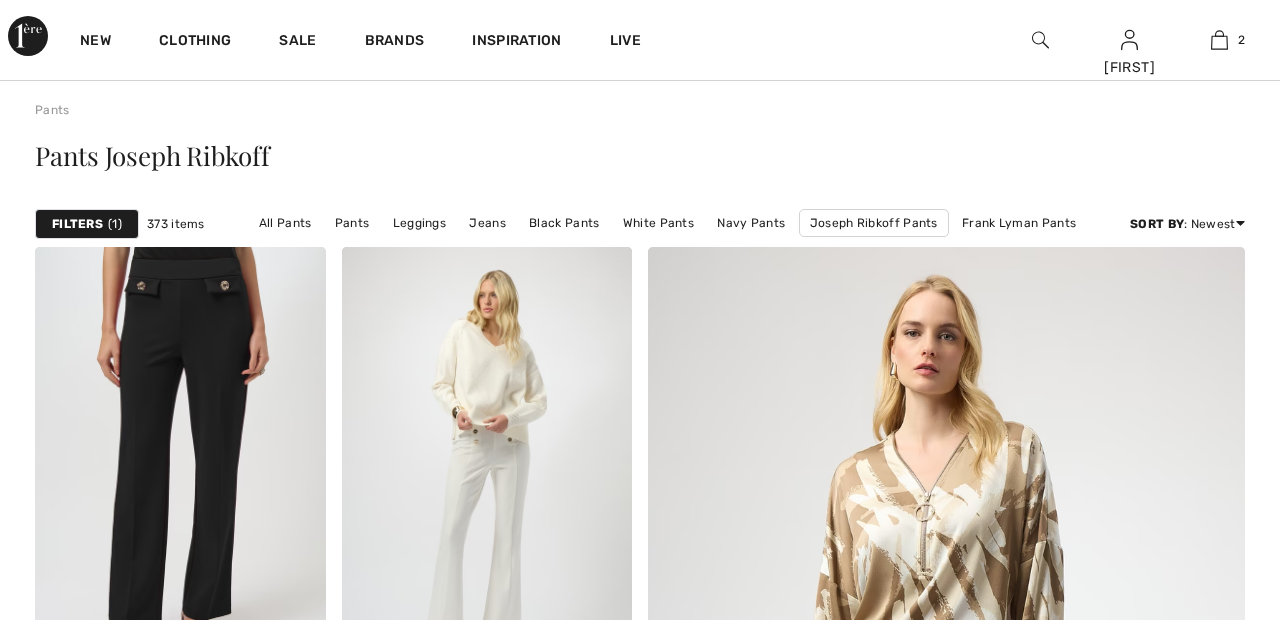 scroll, scrollTop: 128, scrollLeft: 0, axis: vertical 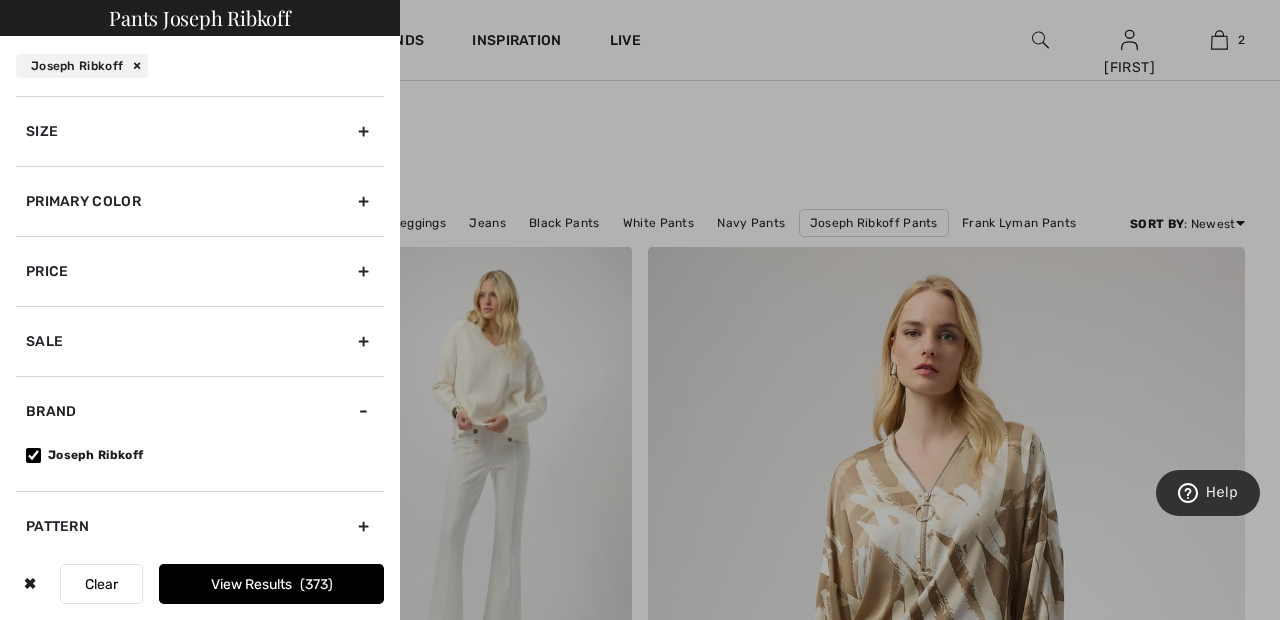 click on "Primary Color" at bounding box center [200, 201] 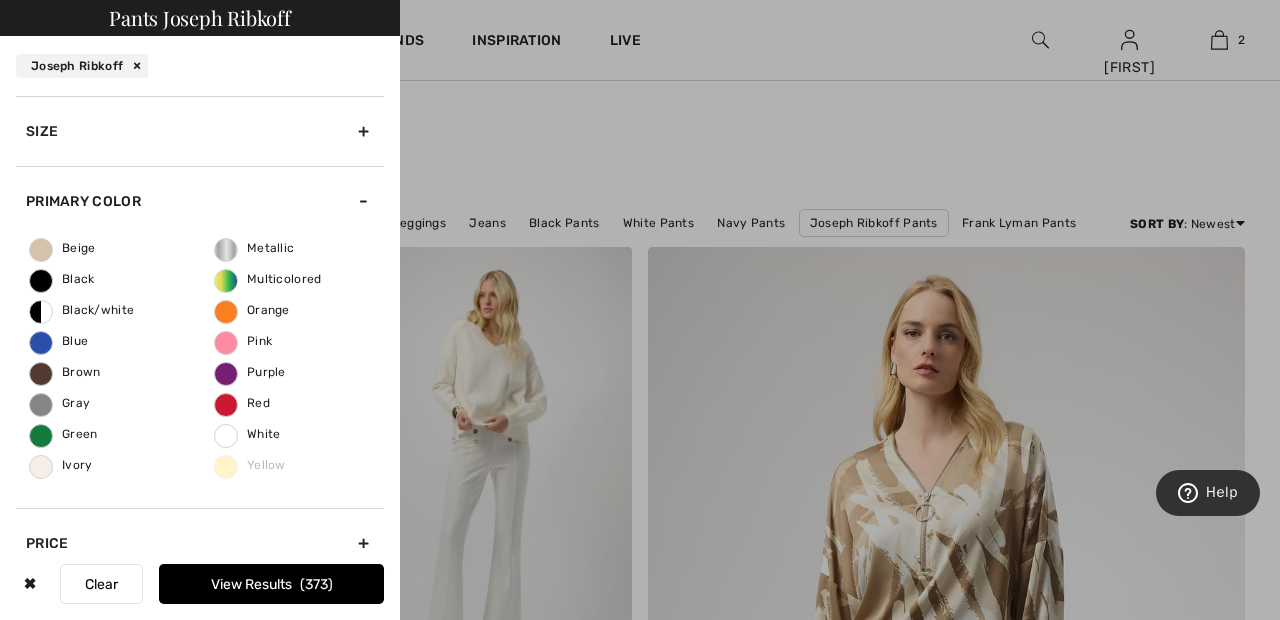 click on "Ivory" at bounding box center (61, 465) 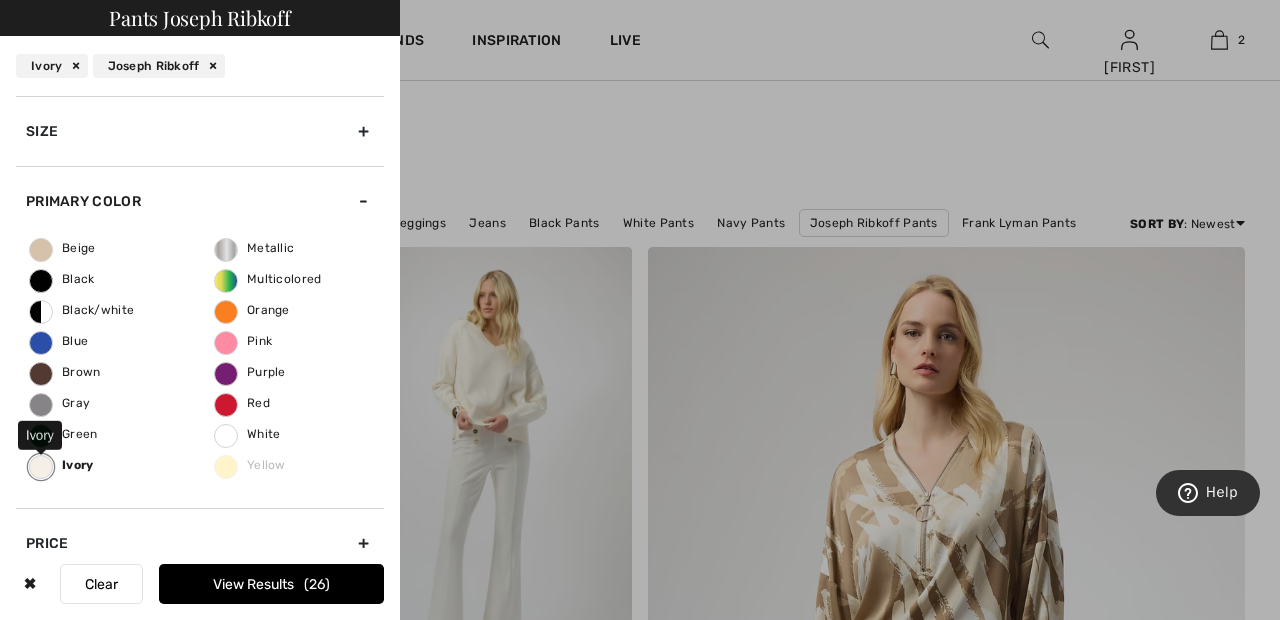 click on "View Results 26" at bounding box center [271, 584] 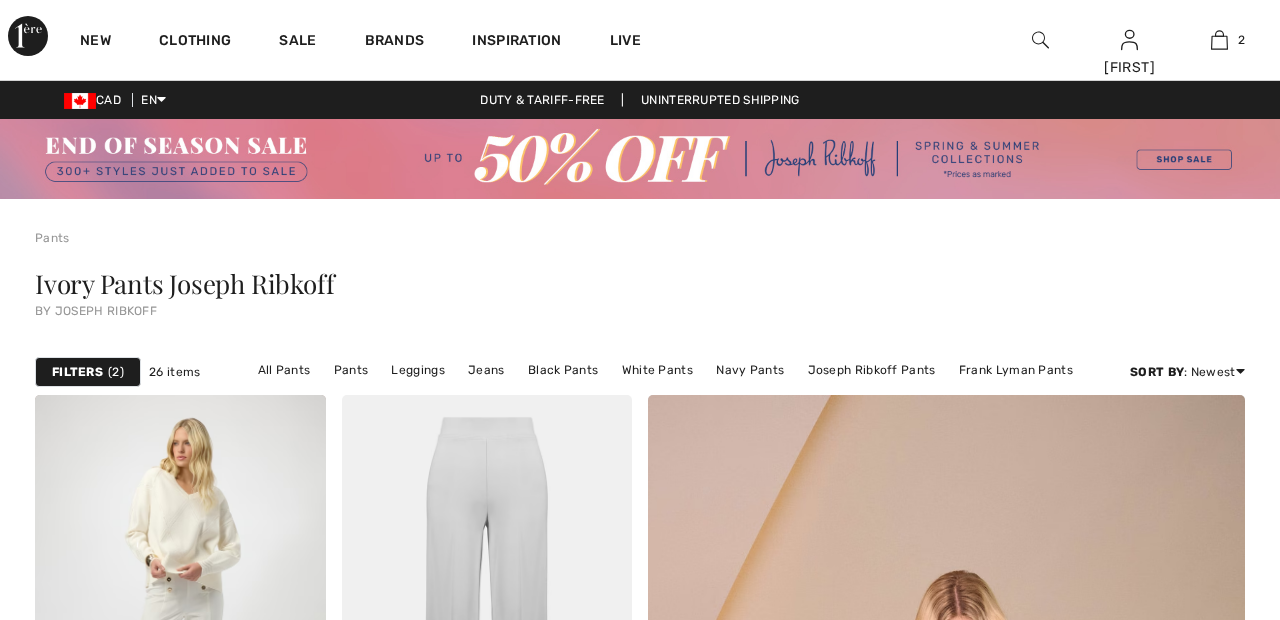 scroll, scrollTop: 0, scrollLeft: 0, axis: both 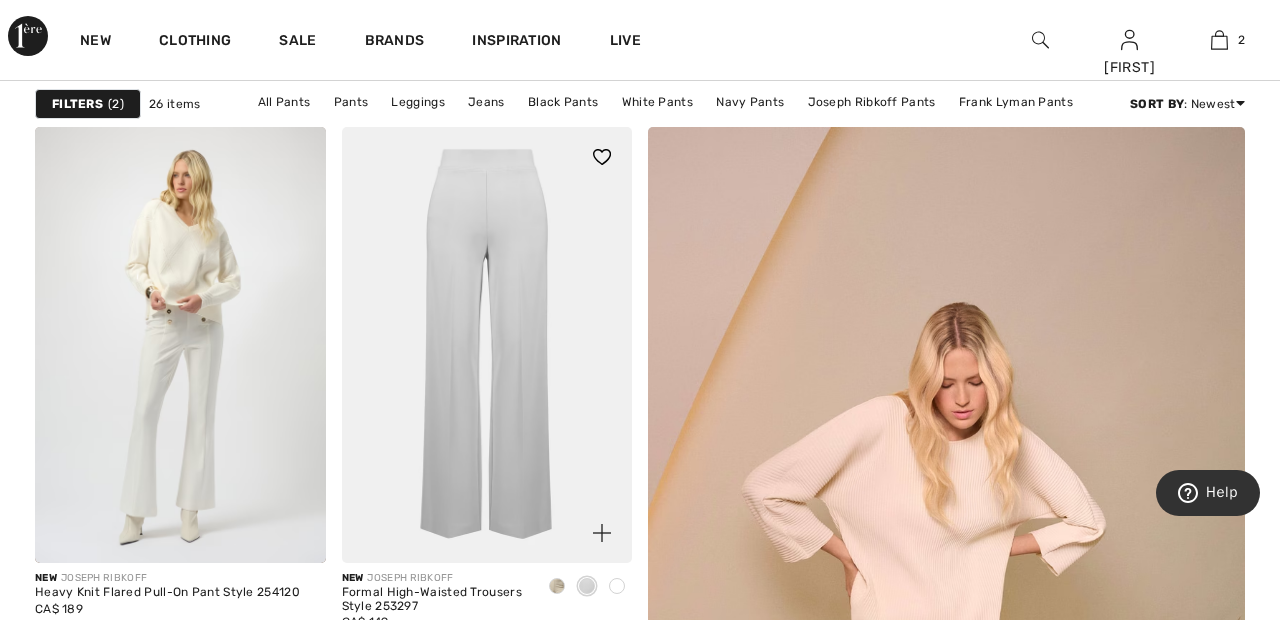 click at bounding box center [487, 345] 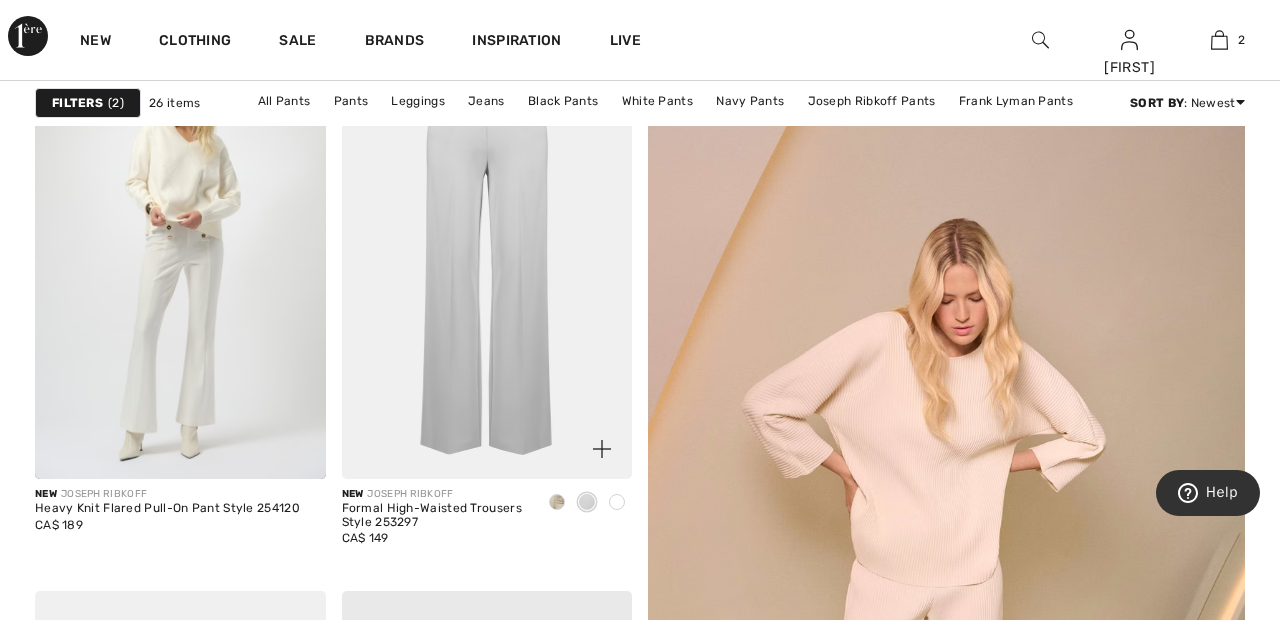 scroll, scrollTop: 364, scrollLeft: 0, axis: vertical 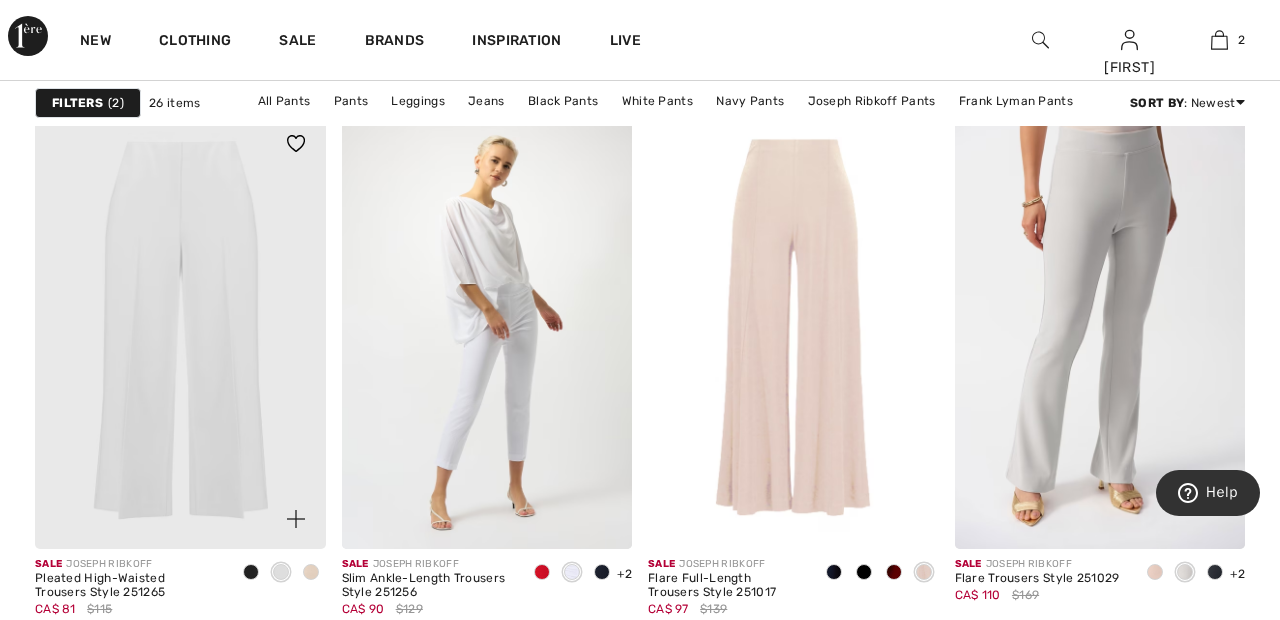 click at bounding box center (180, 332) 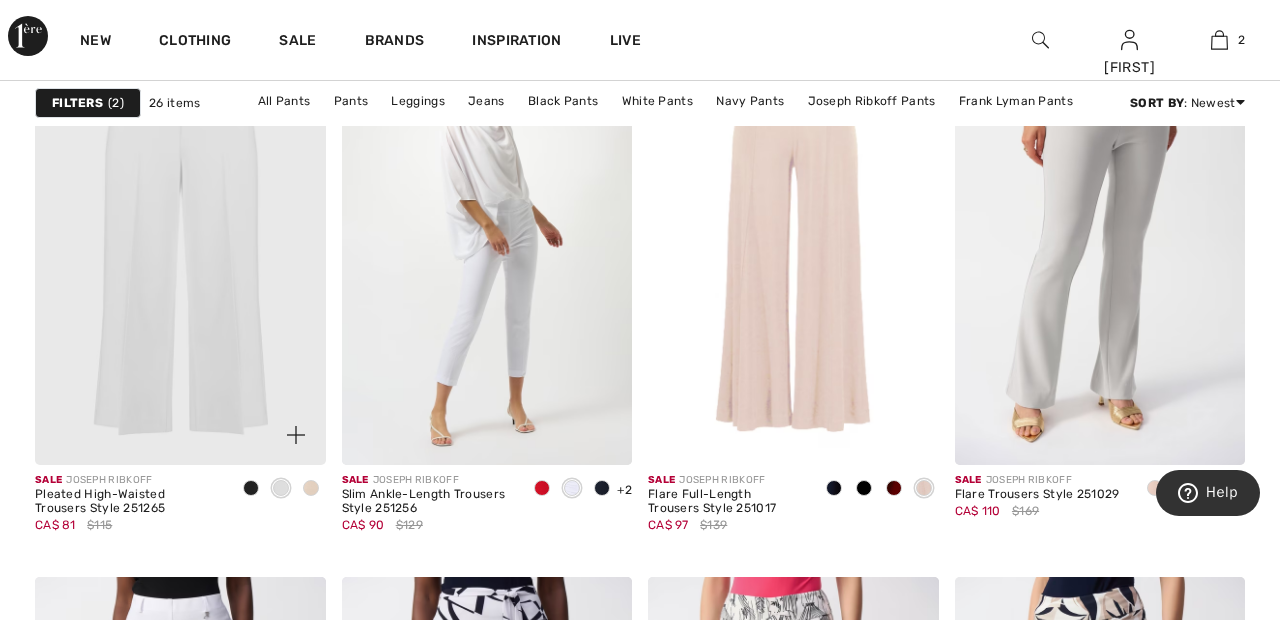 scroll, scrollTop: 1473, scrollLeft: 0, axis: vertical 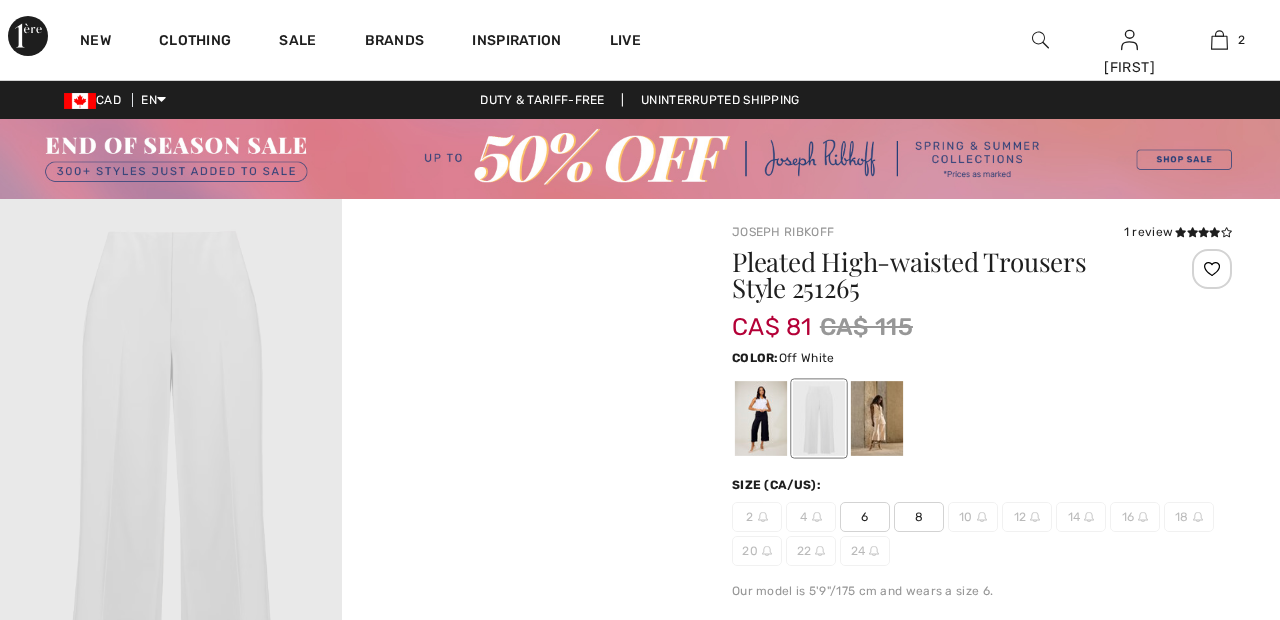 checkbox on "true" 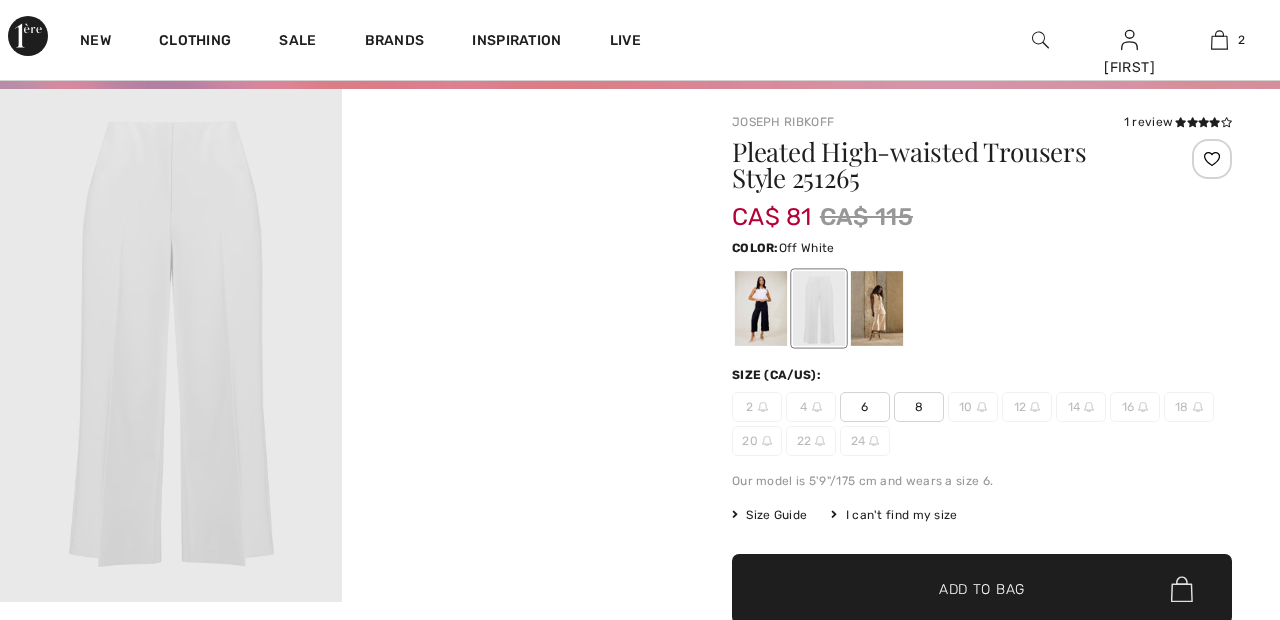 scroll, scrollTop: 0, scrollLeft: 0, axis: both 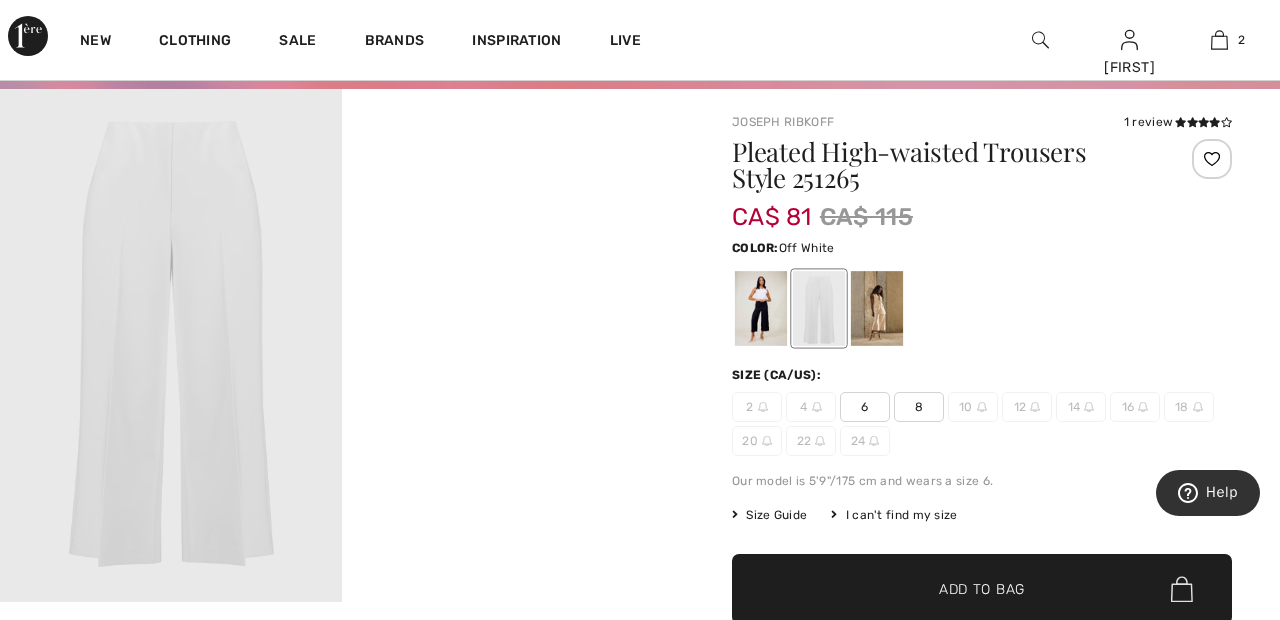 click at bounding box center (877, 308) 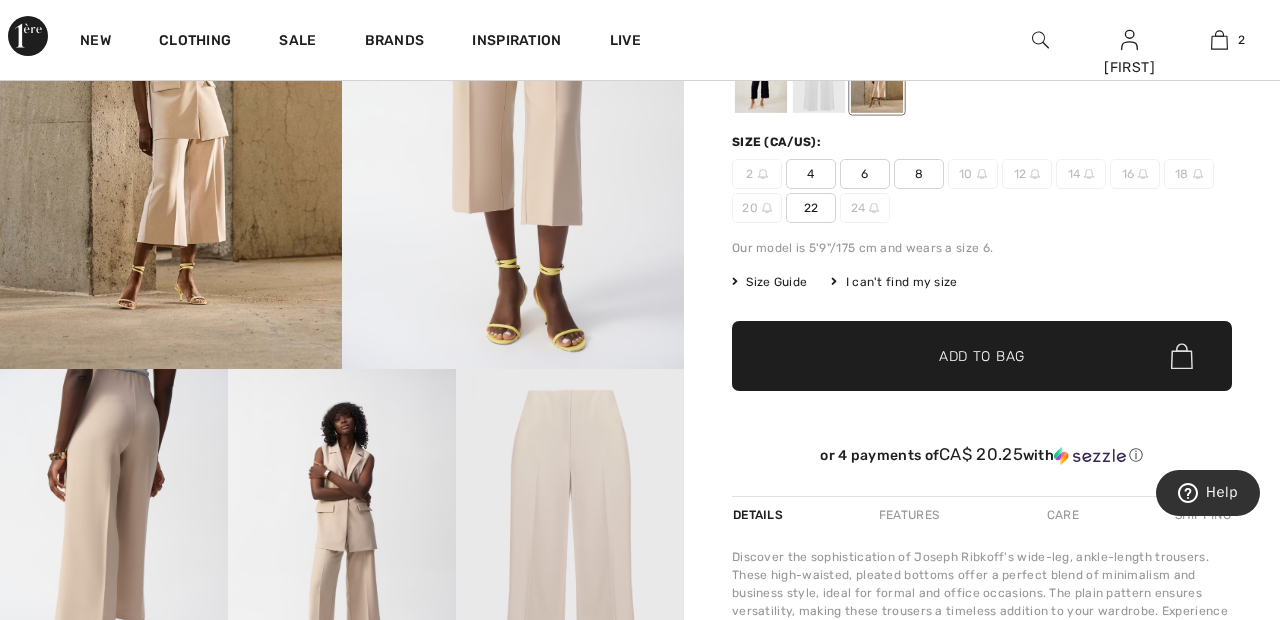 scroll, scrollTop: 340, scrollLeft: 0, axis: vertical 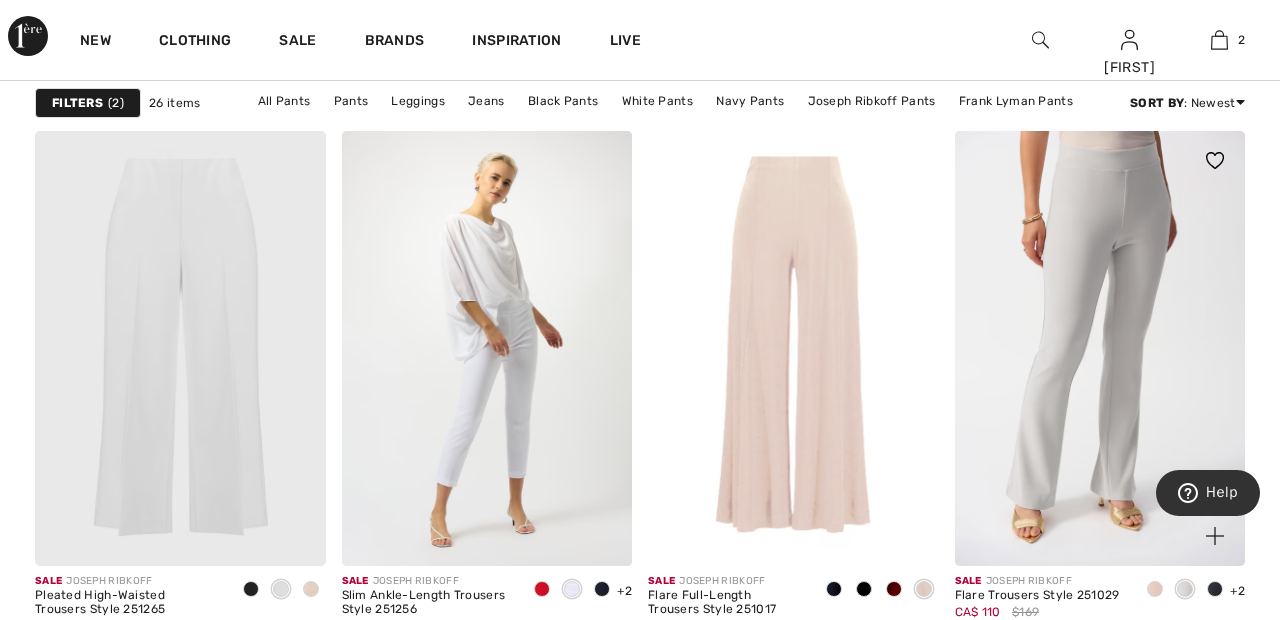 click at bounding box center [1100, 349] 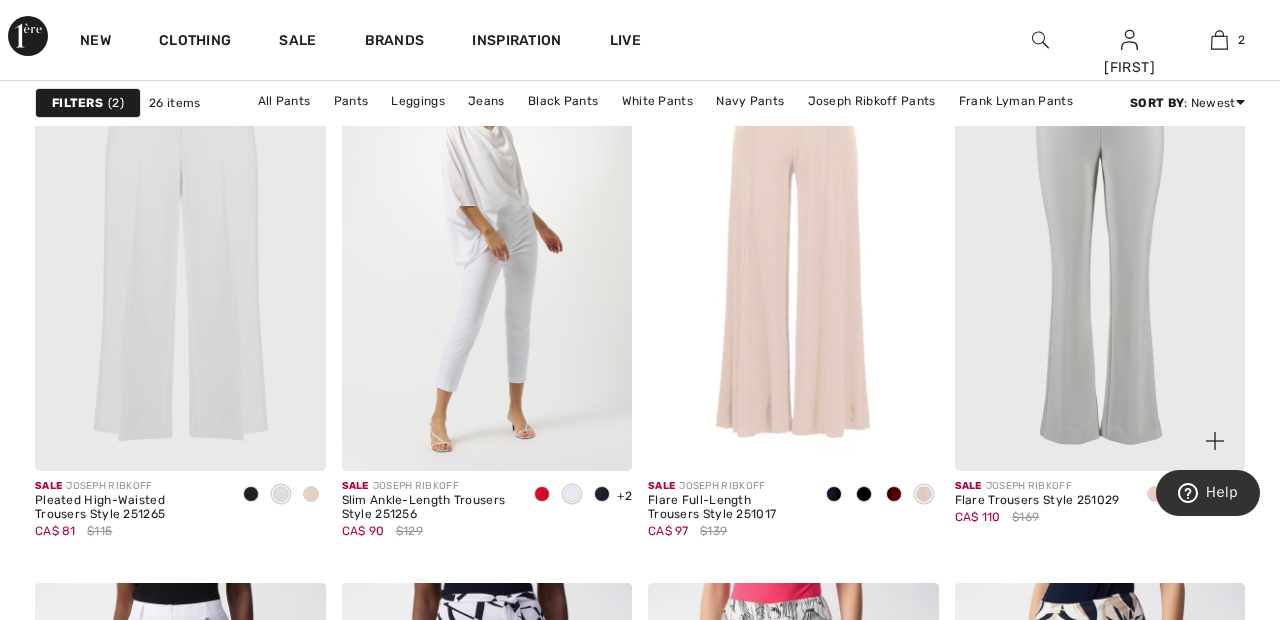 scroll, scrollTop: 1456, scrollLeft: 0, axis: vertical 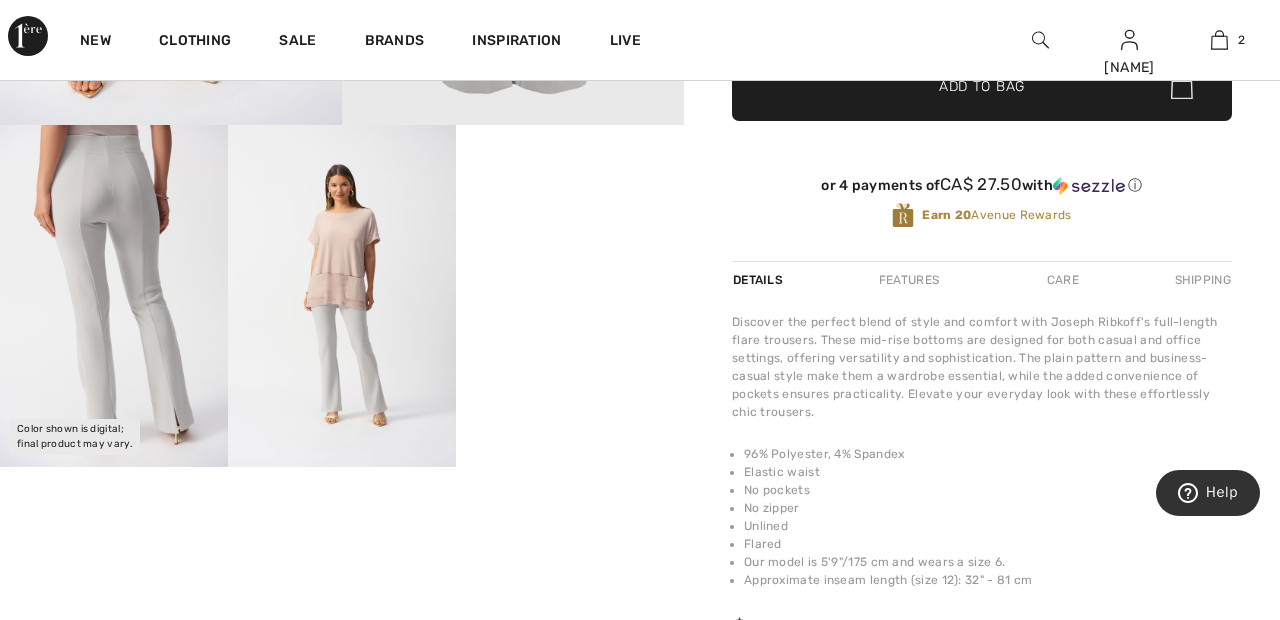 click at bounding box center (342, 296) 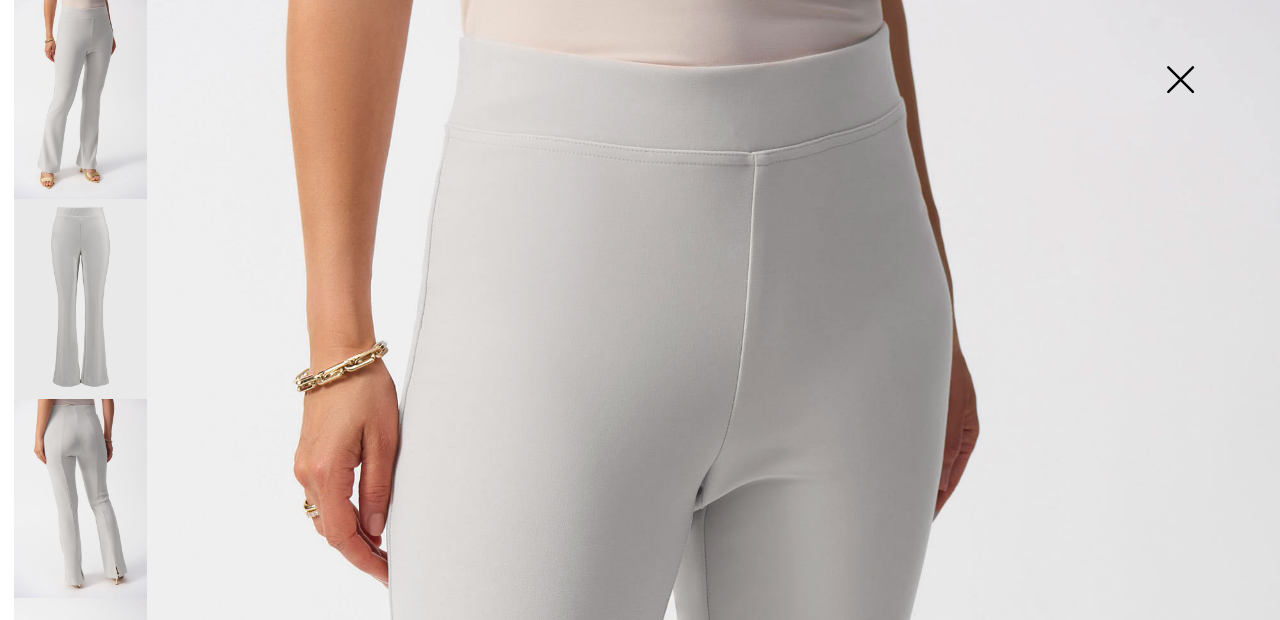 scroll, scrollTop: 0, scrollLeft: 0, axis: both 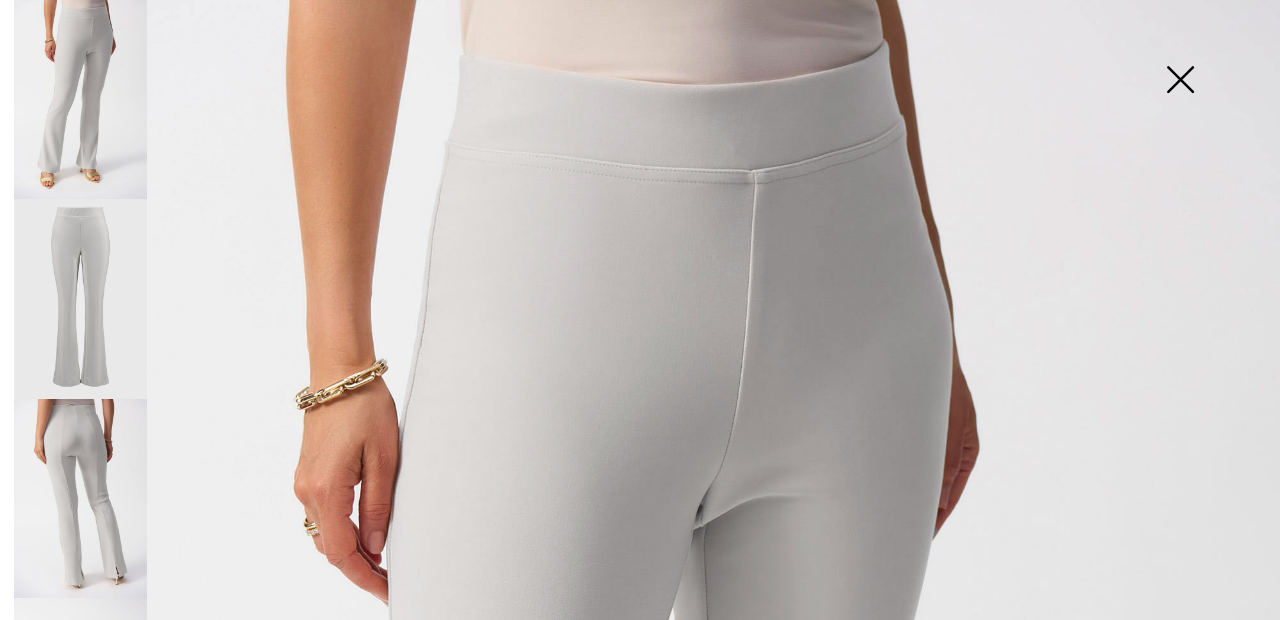 click at bounding box center (1180, 81) 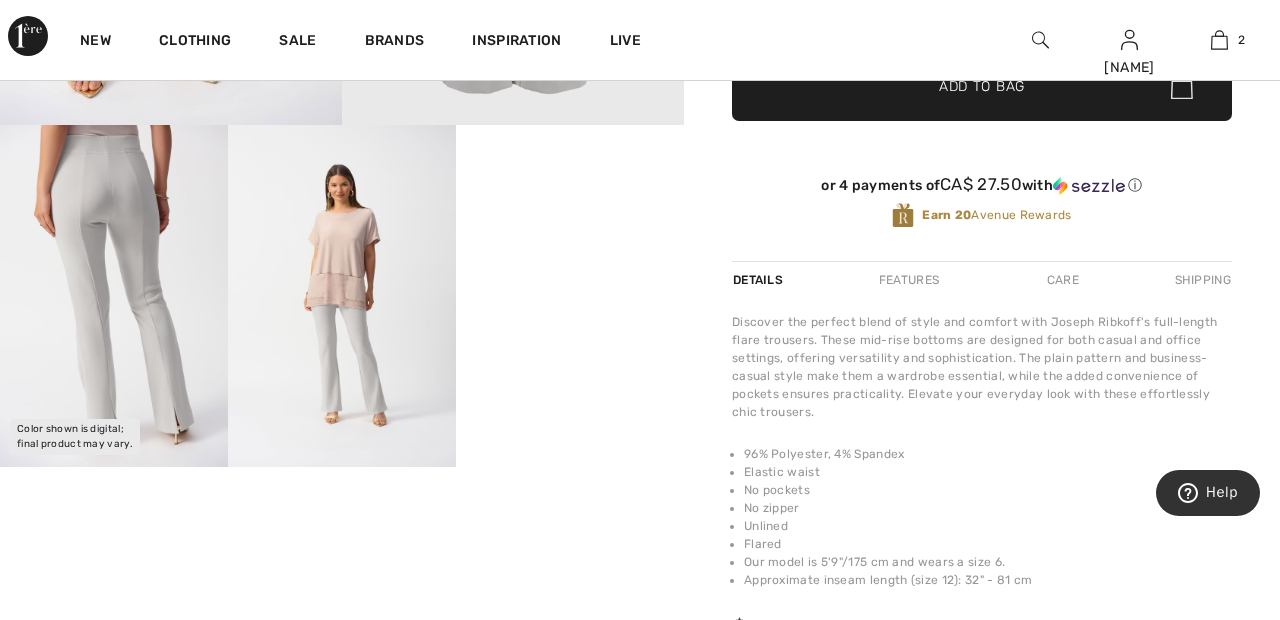 click at bounding box center (342, 296) 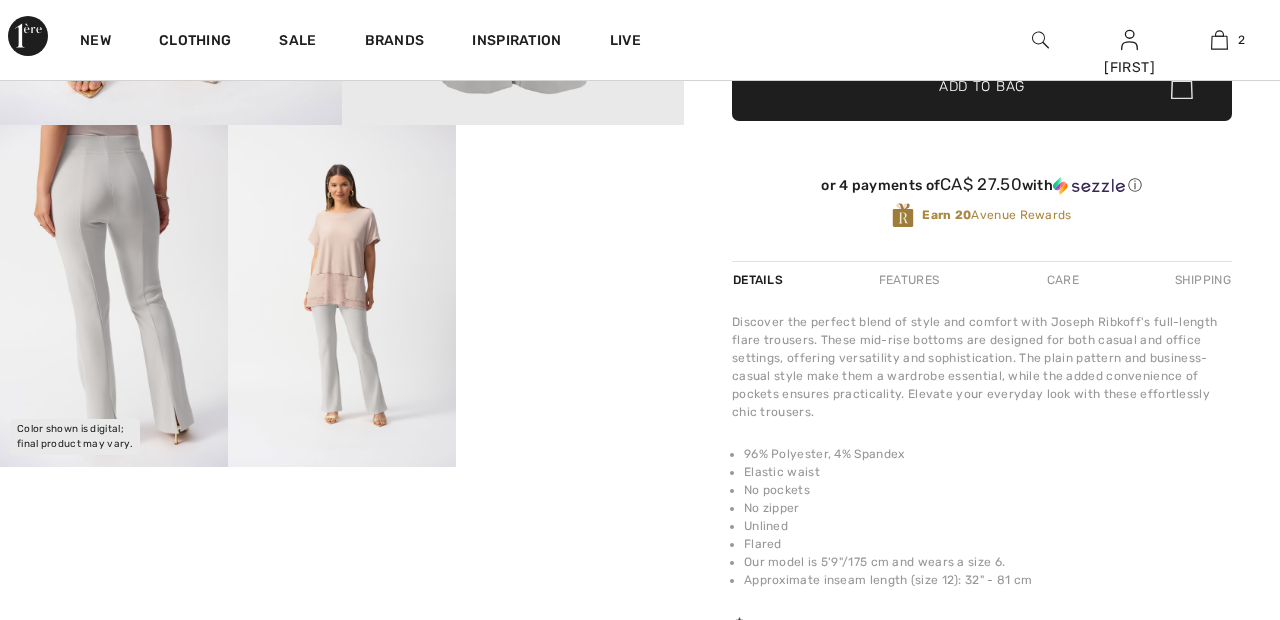 scroll, scrollTop: 587, scrollLeft: 0, axis: vertical 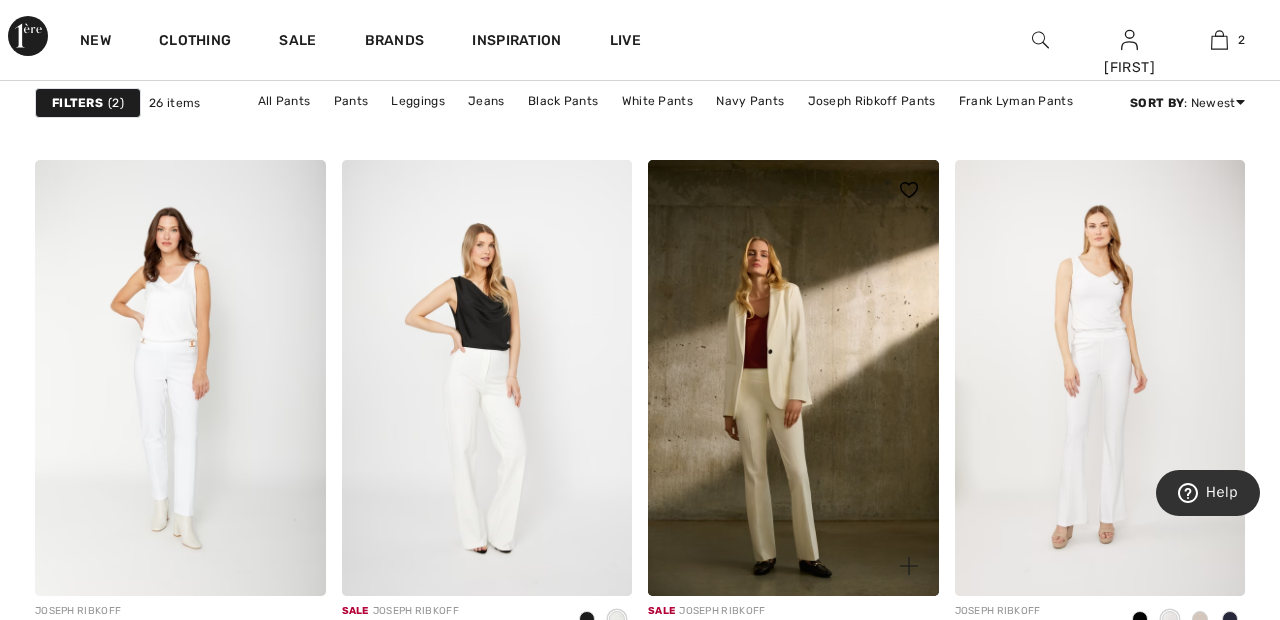 click at bounding box center (793, 378) 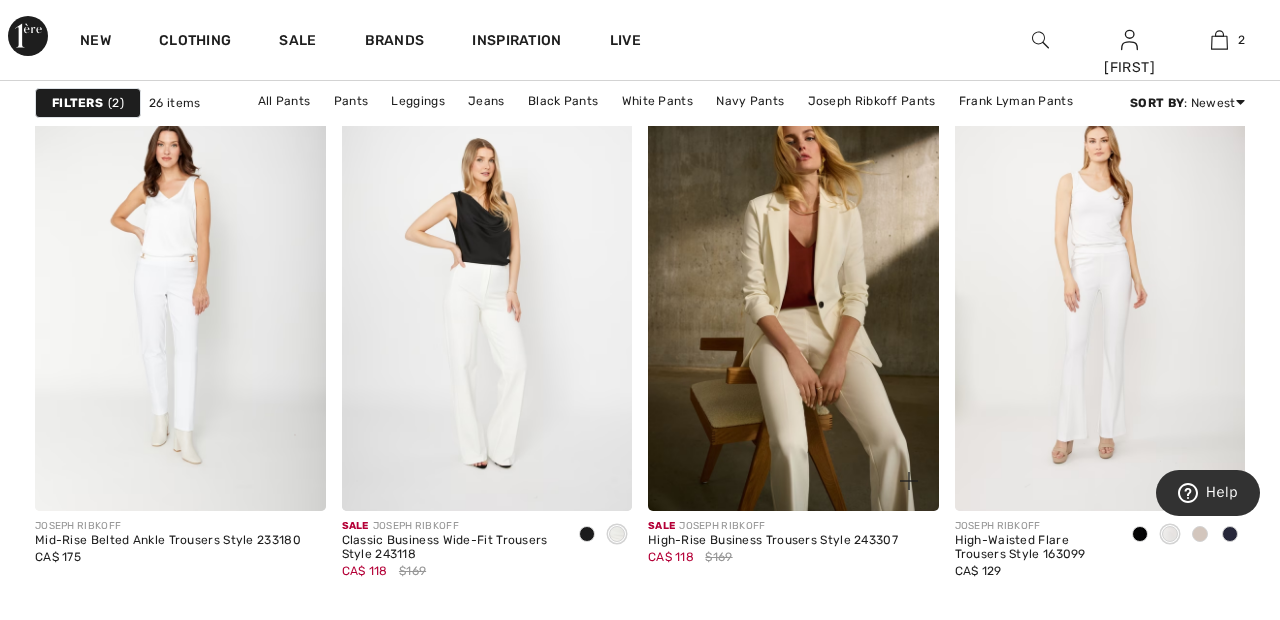 scroll, scrollTop: 2729, scrollLeft: 0, axis: vertical 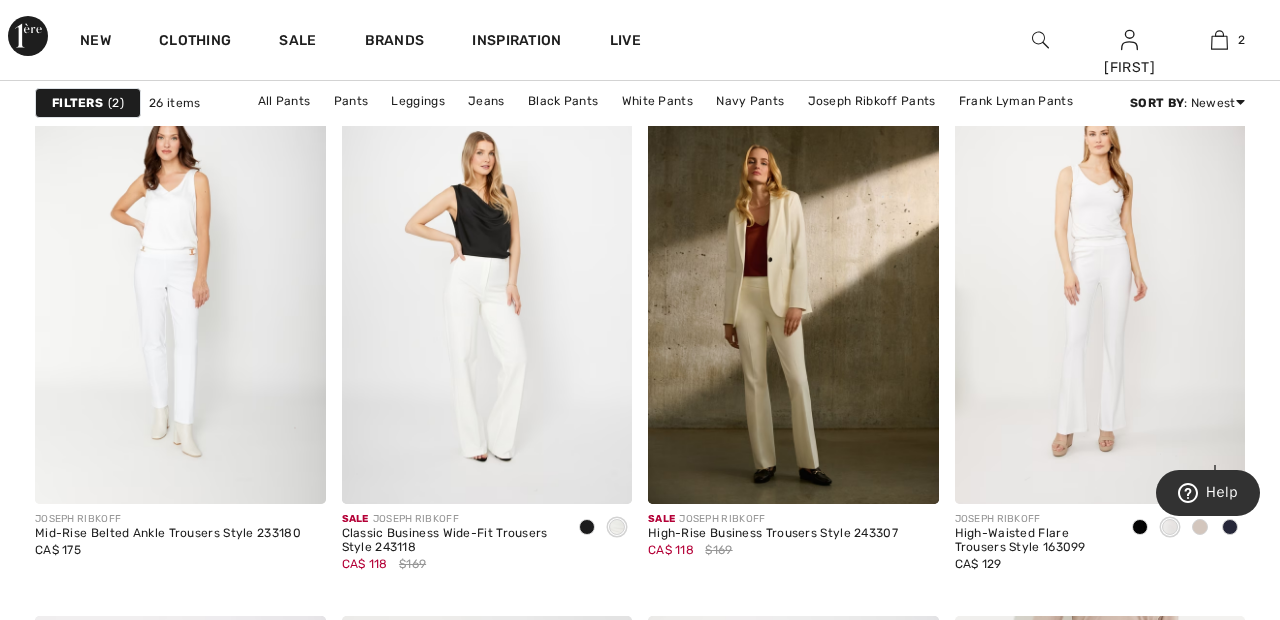 click at bounding box center (1100, 286) 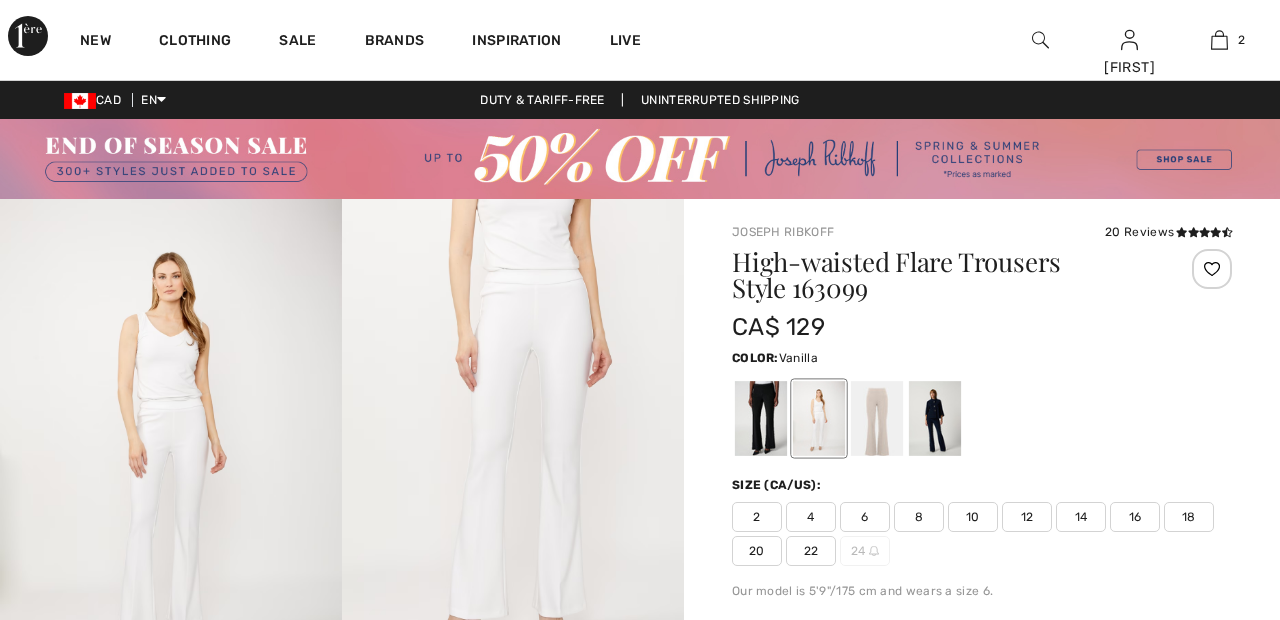 scroll, scrollTop: 0, scrollLeft: 0, axis: both 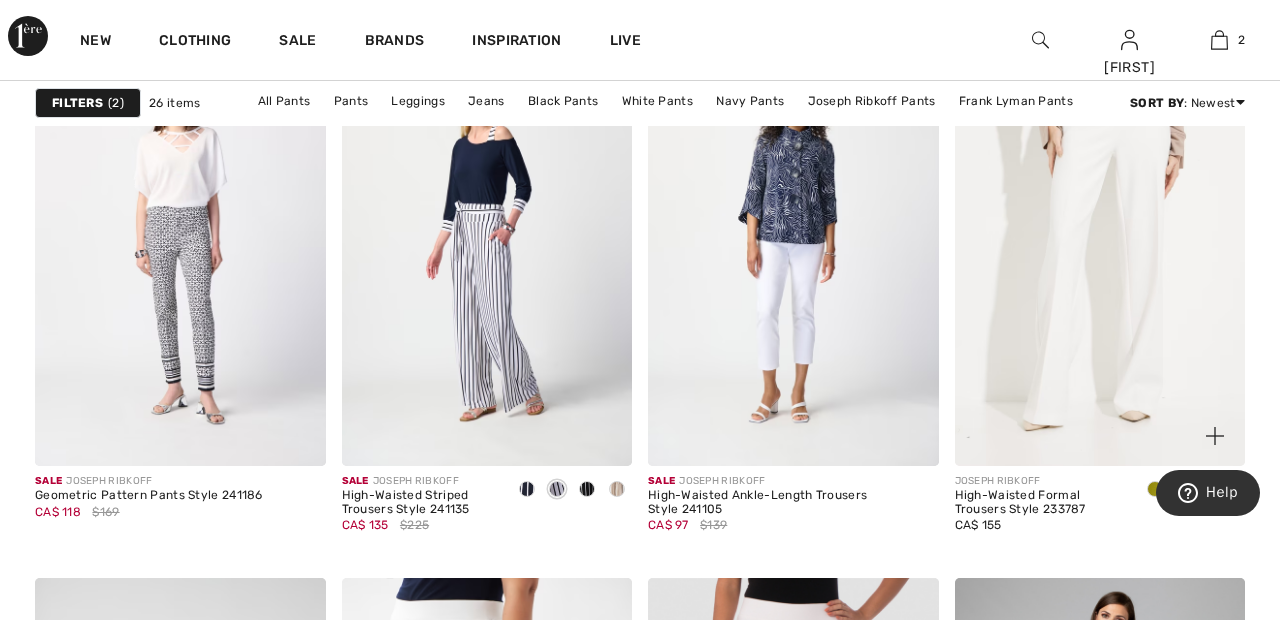 click at bounding box center [1100, 248] 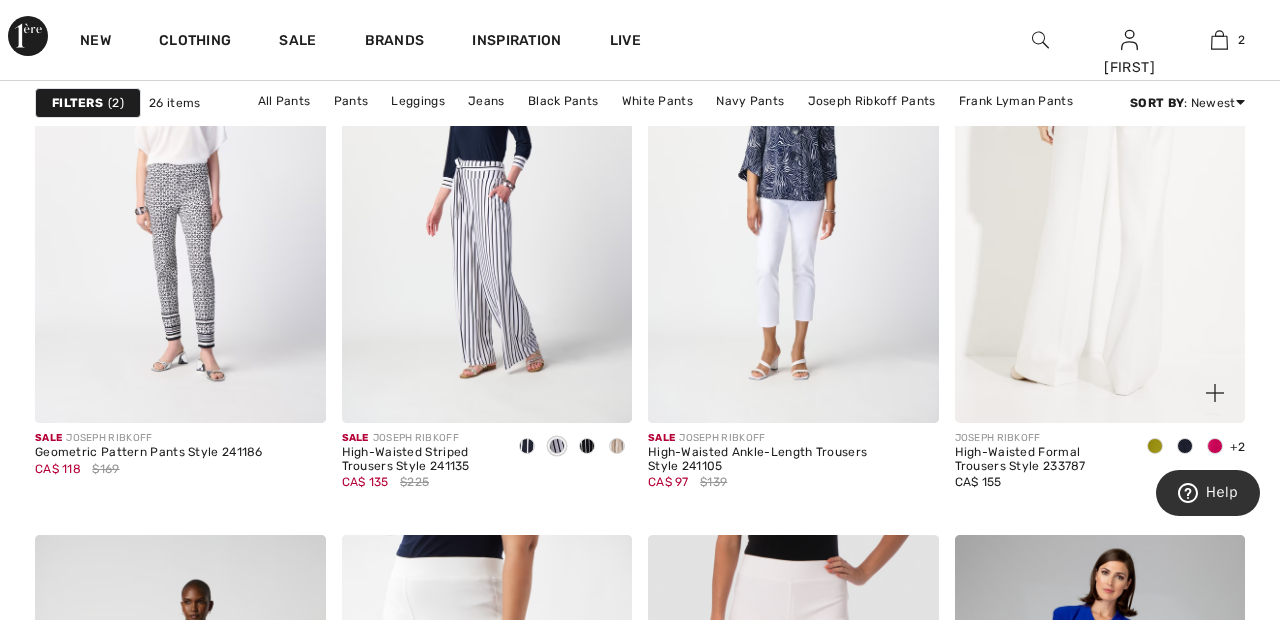 scroll, scrollTop: 3407, scrollLeft: 0, axis: vertical 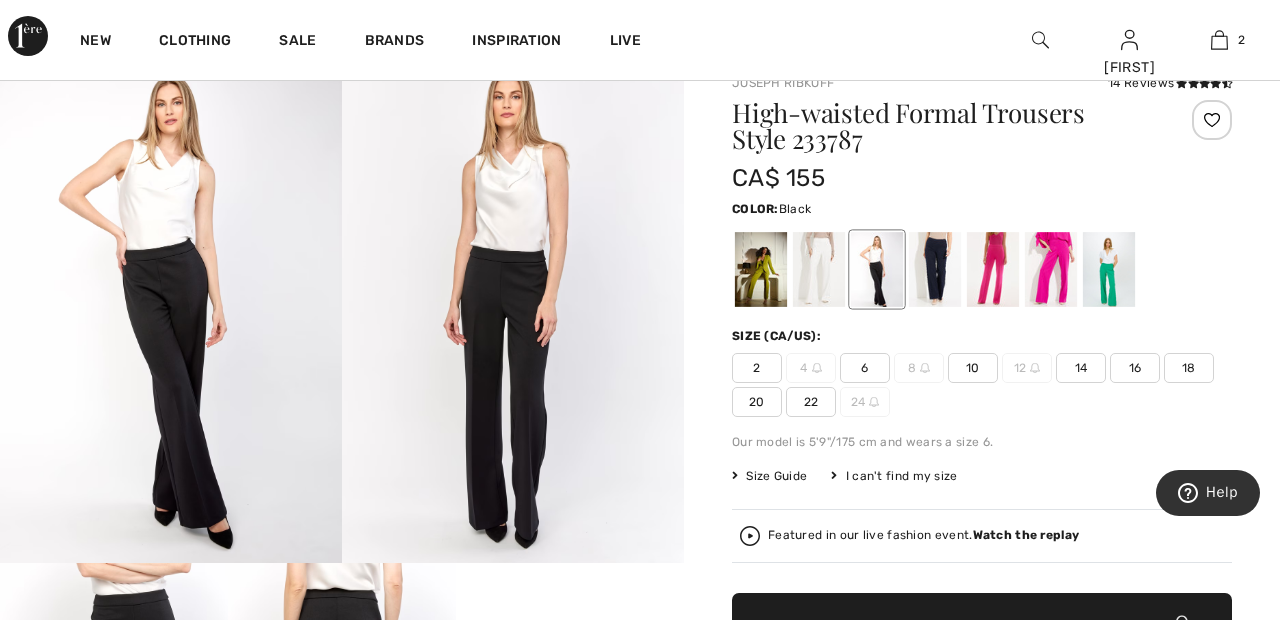 click at bounding box center (819, 269) 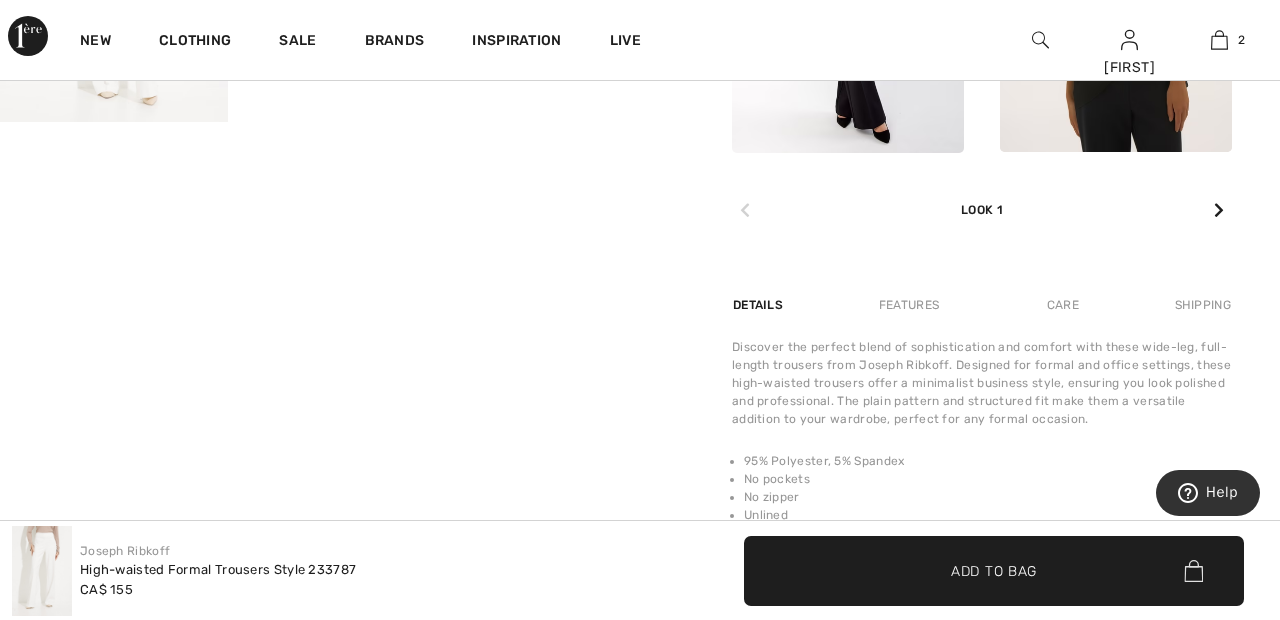 scroll, scrollTop: 1272, scrollLeft: 0, axis: vertical 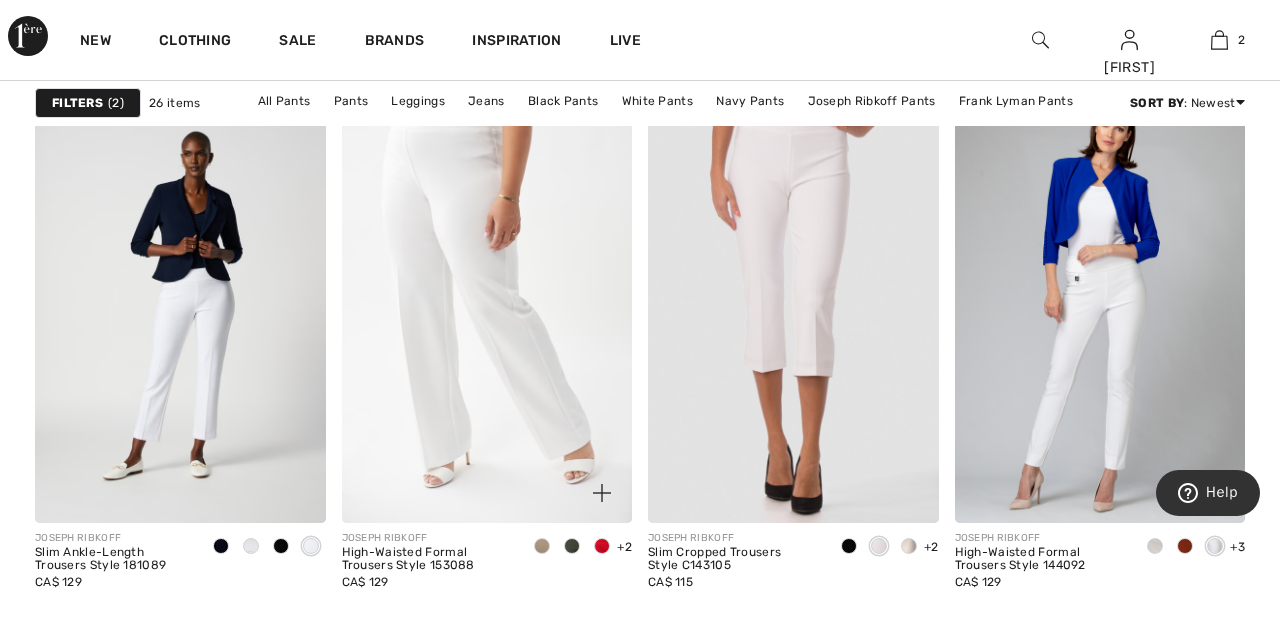 click at bounding box center [487, 305] 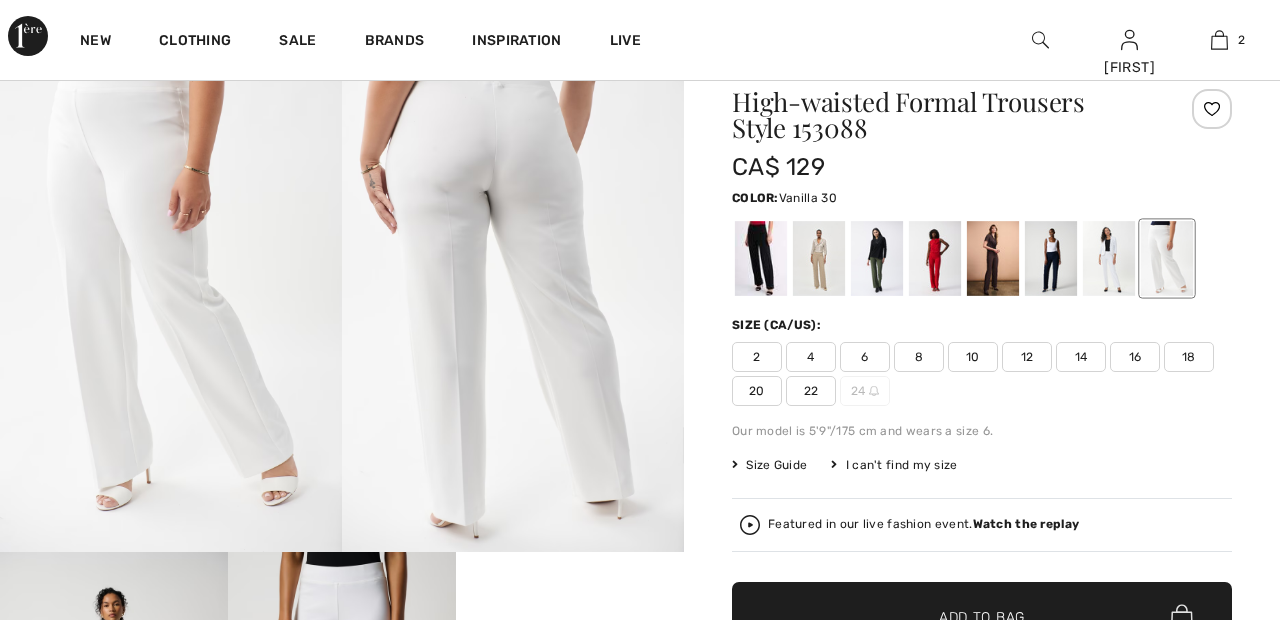 scroll, scrollTop: 0, scrollLeft: 0, axis: both 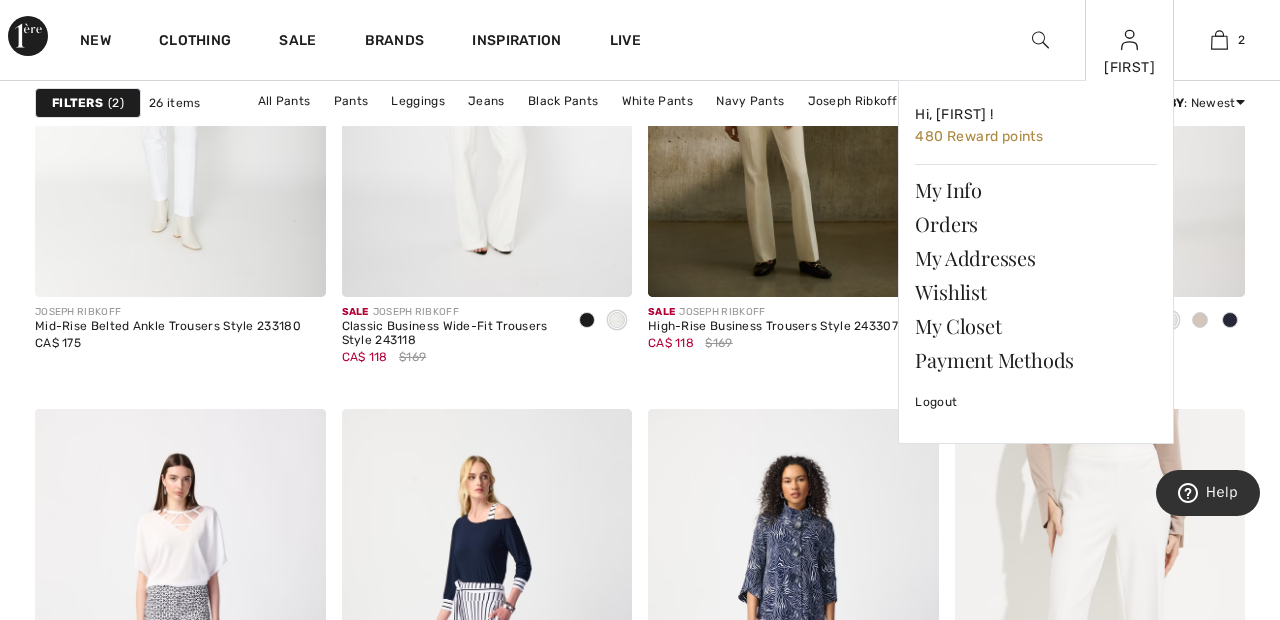 click at bounding box center (1129, 40) 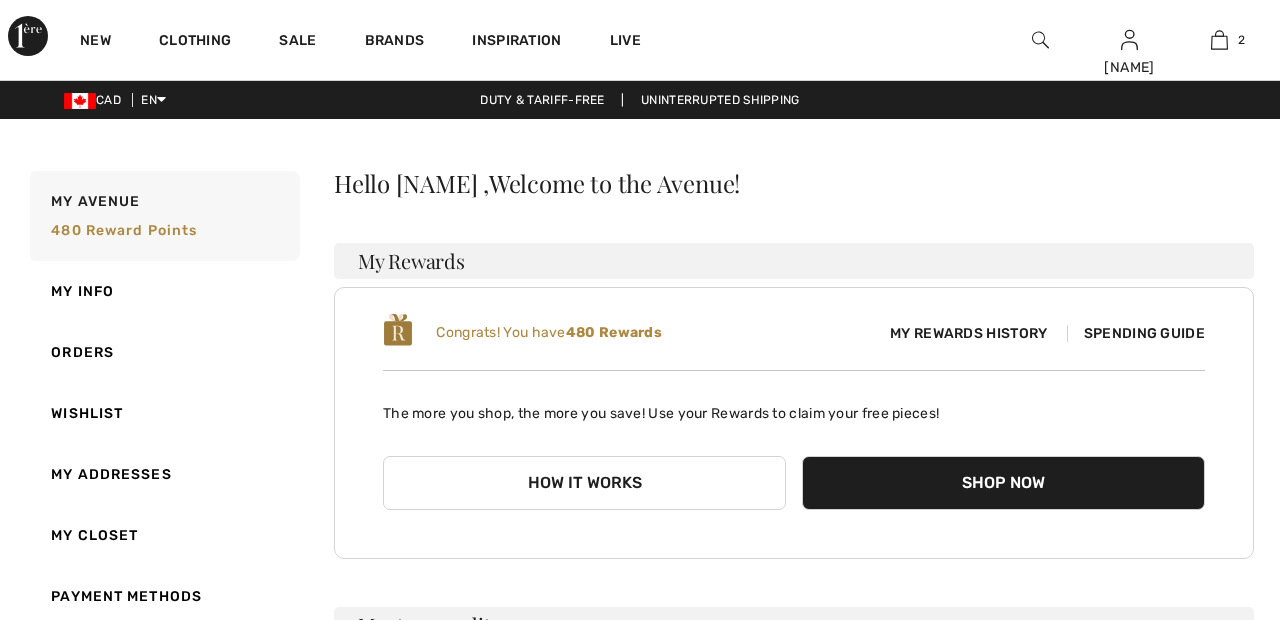 scroll, scrollTop: 0, scrollLeft: 0, axis: both 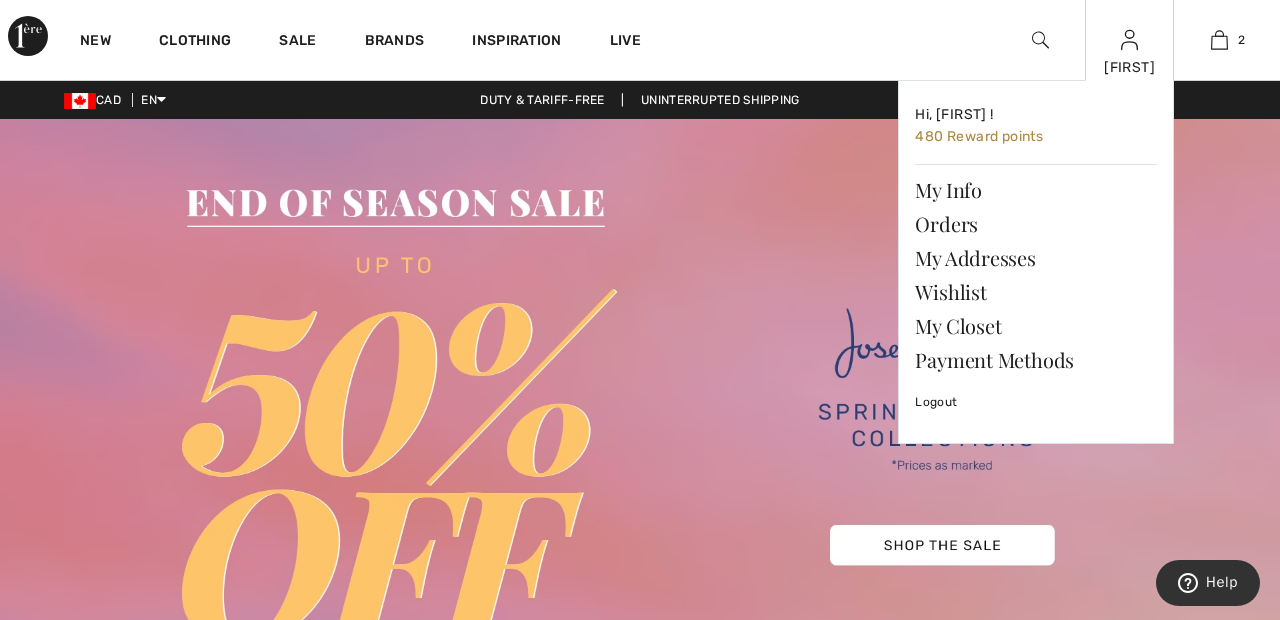 click at bounding box center [1129, 40] 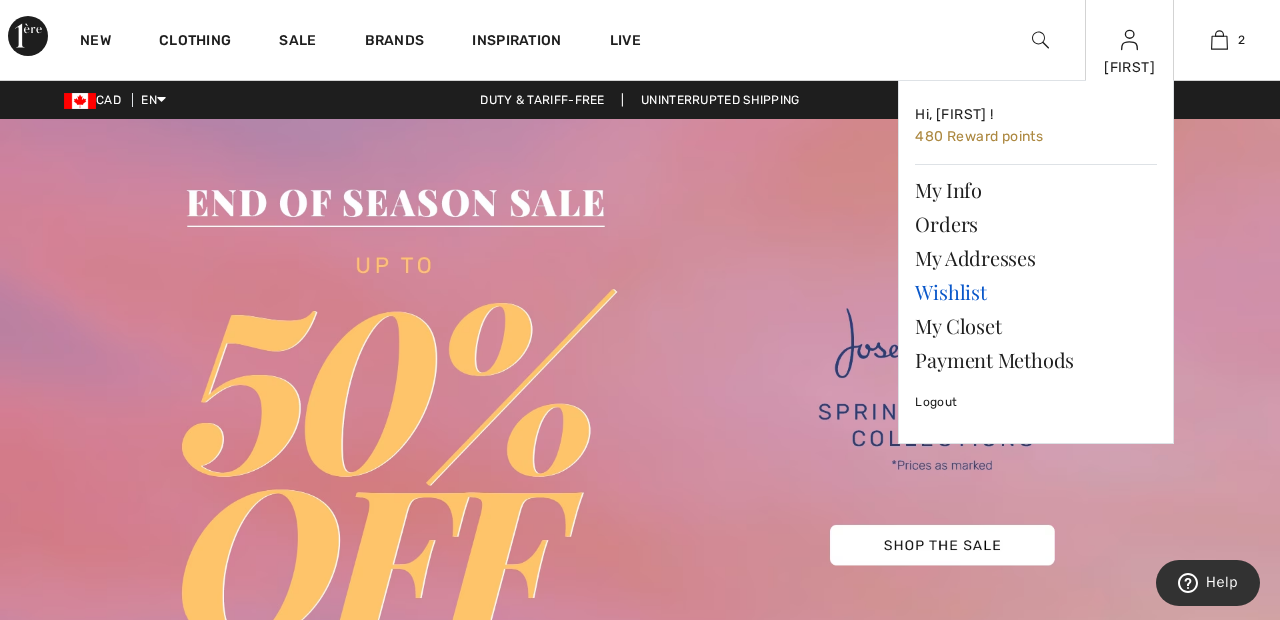 click on "Wishlist" at bounding box center (1036, 292) 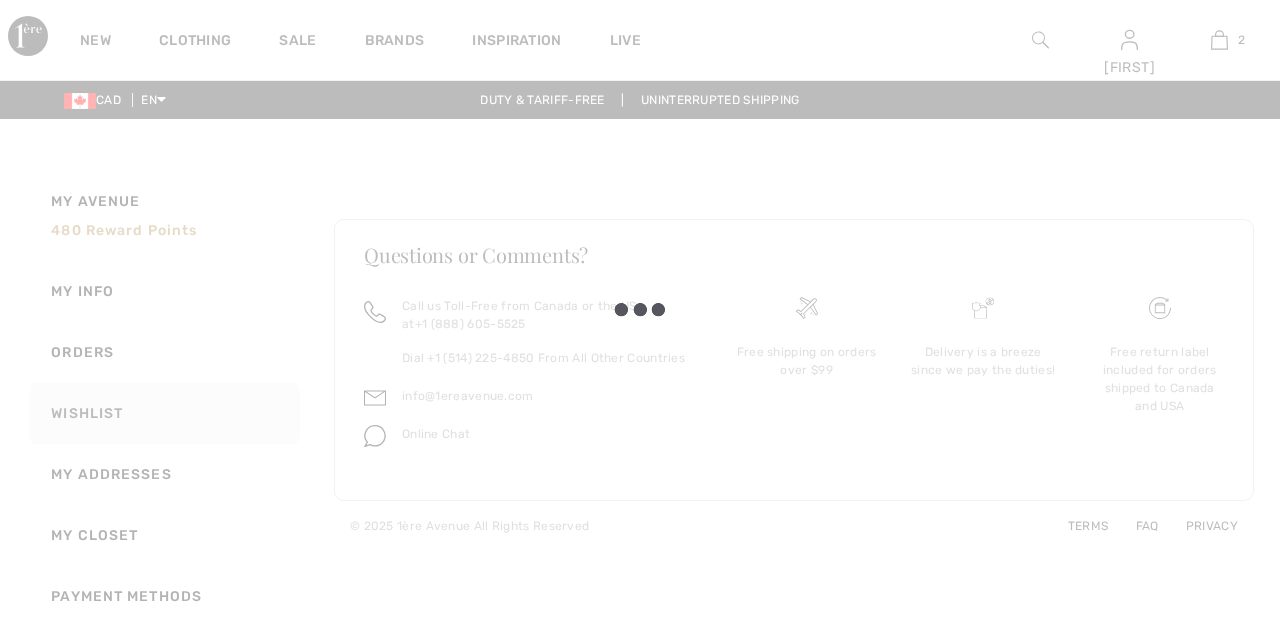 scroll, scrollTop: 0, scrollLeft: 0, axis: both 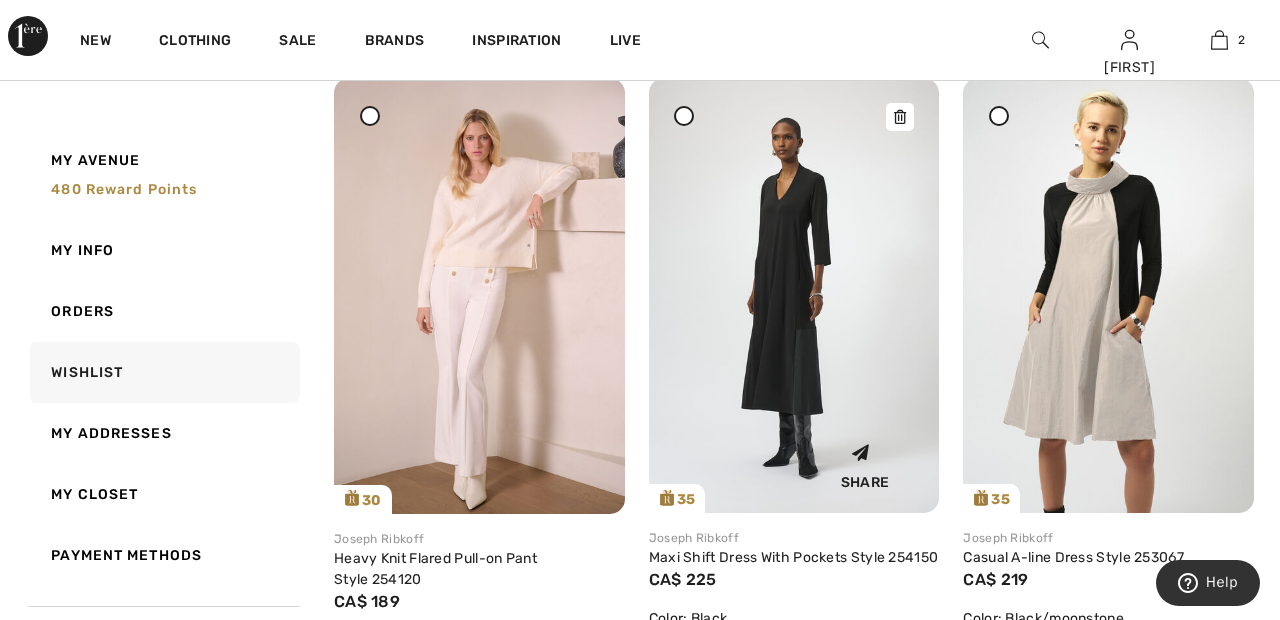 click at bounding box center [794, 295] 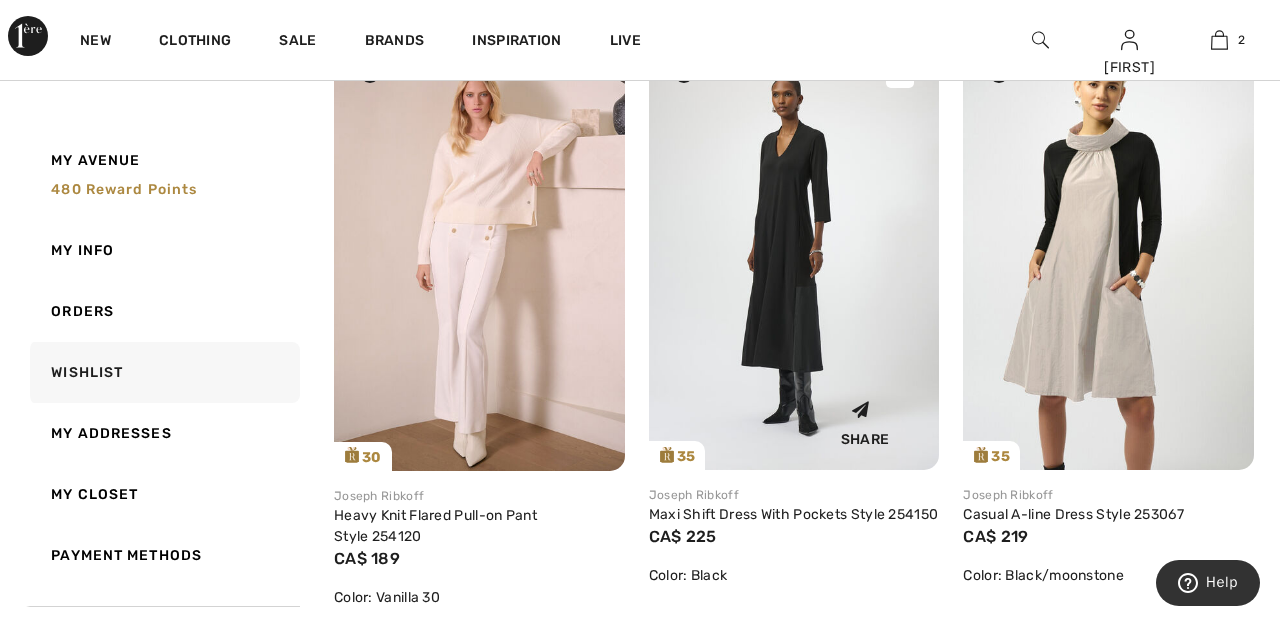 scroll, scrollTop: 369, scrollLeft: 0, axis: vertical 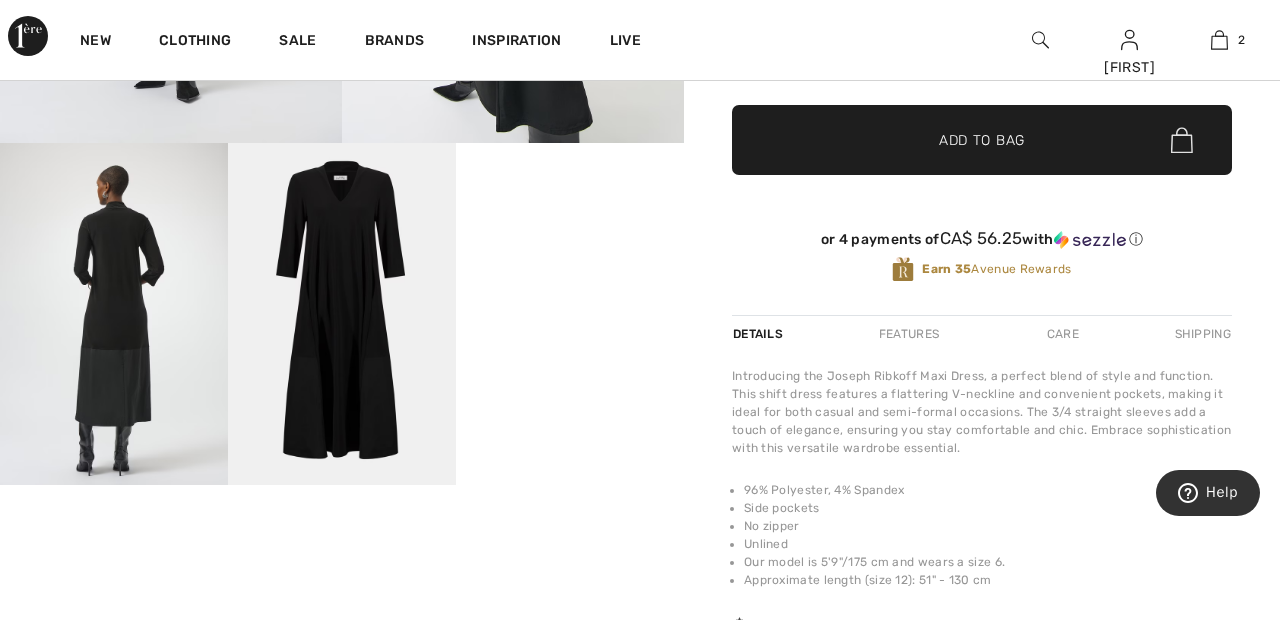 click on "Your browser does not support the video tag." at bounding box center (570, 200) 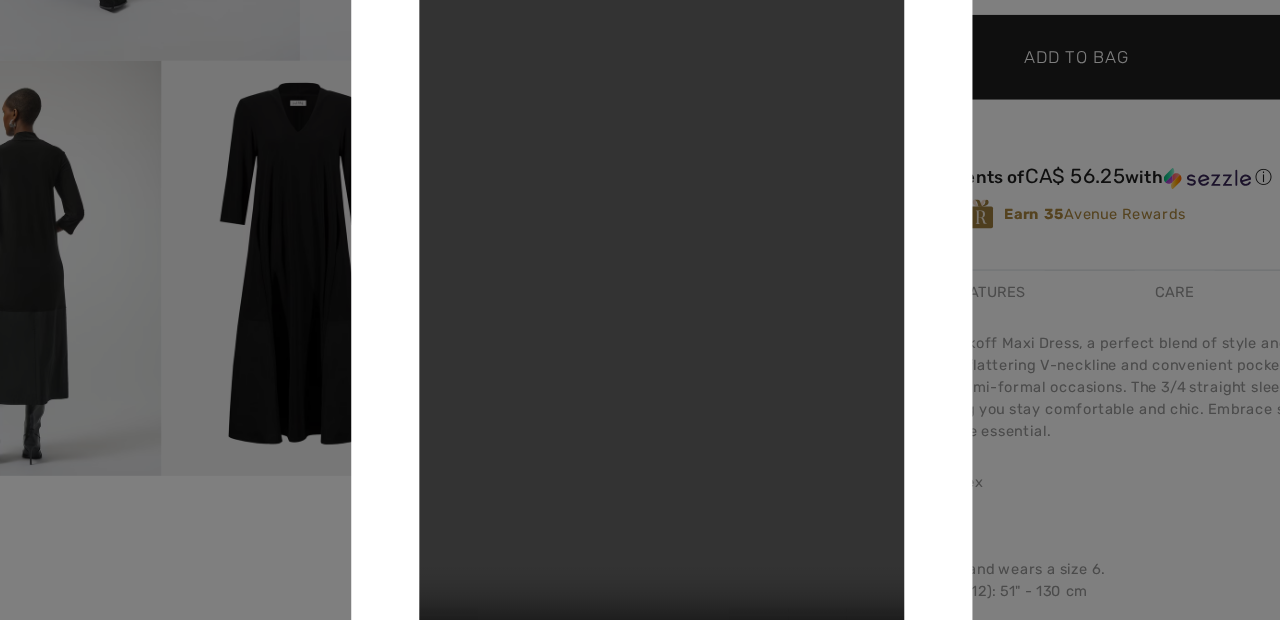 click at bounding box center [640, 310] 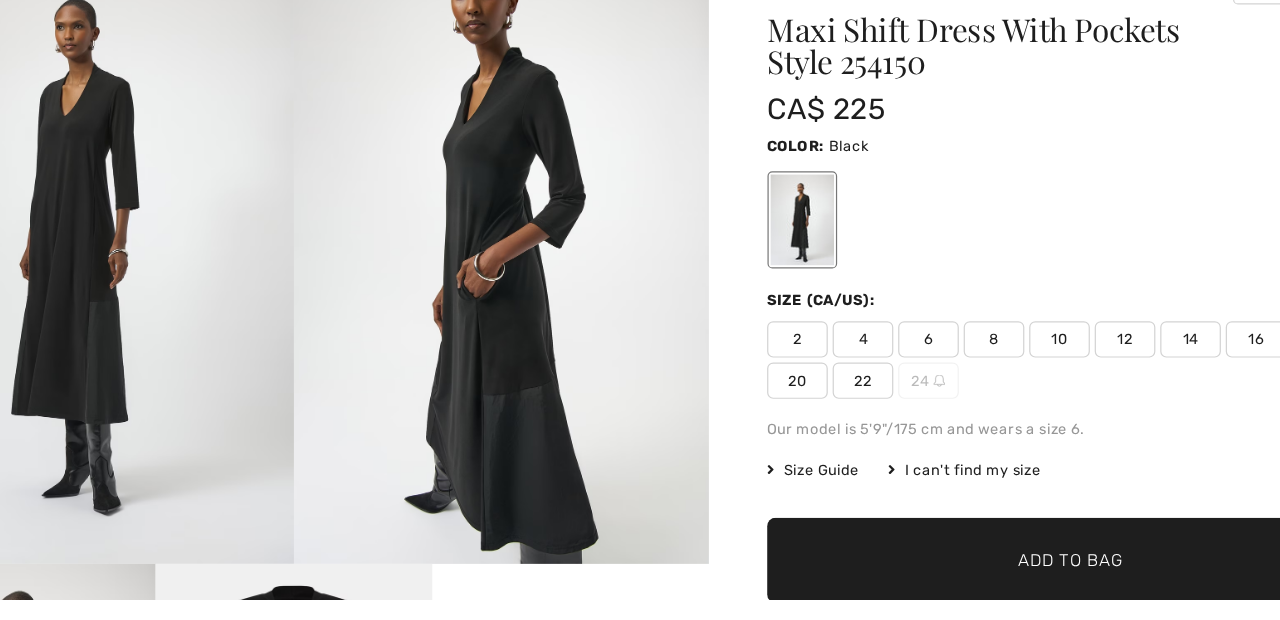 scroll, scrollTop: 122, scrollLeft: 0, axis: vertical 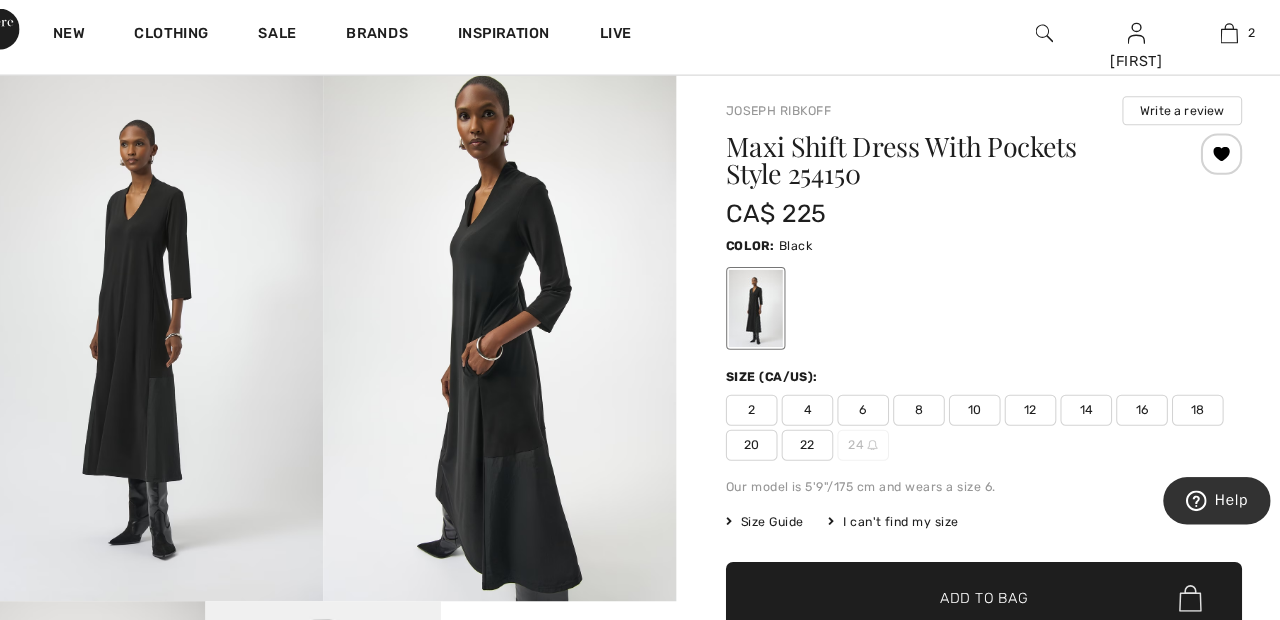 click on "22" at bounding box center (811, 439) 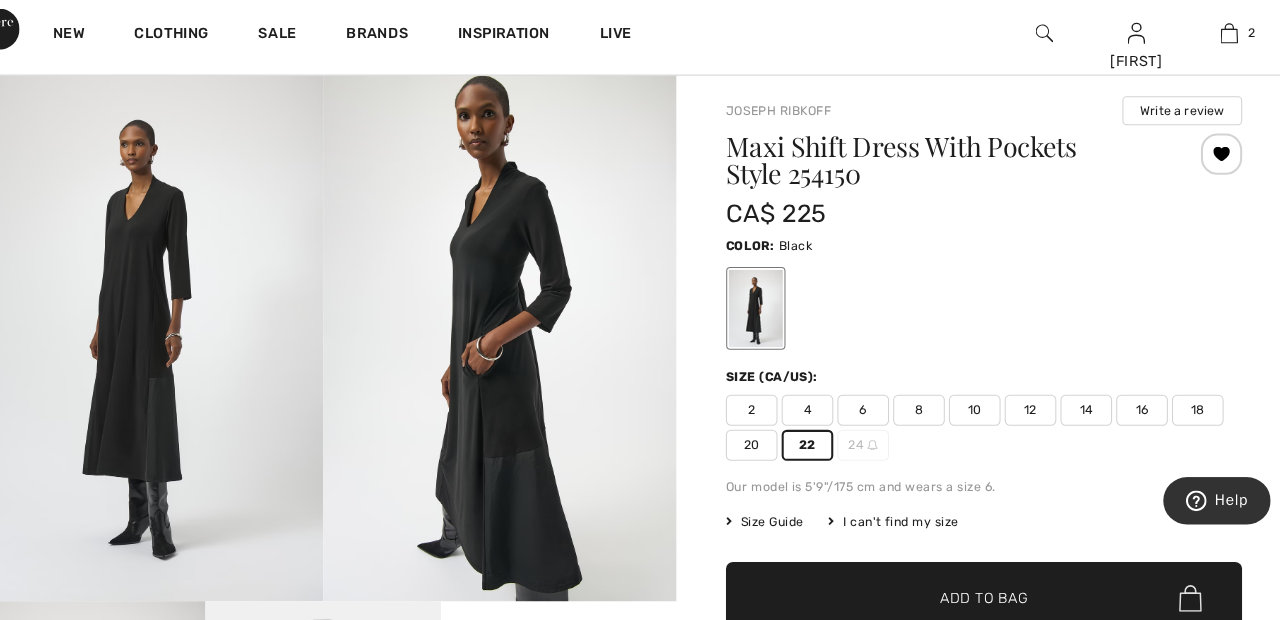 click on "Add to Bag" at bounding box center [982, 587] 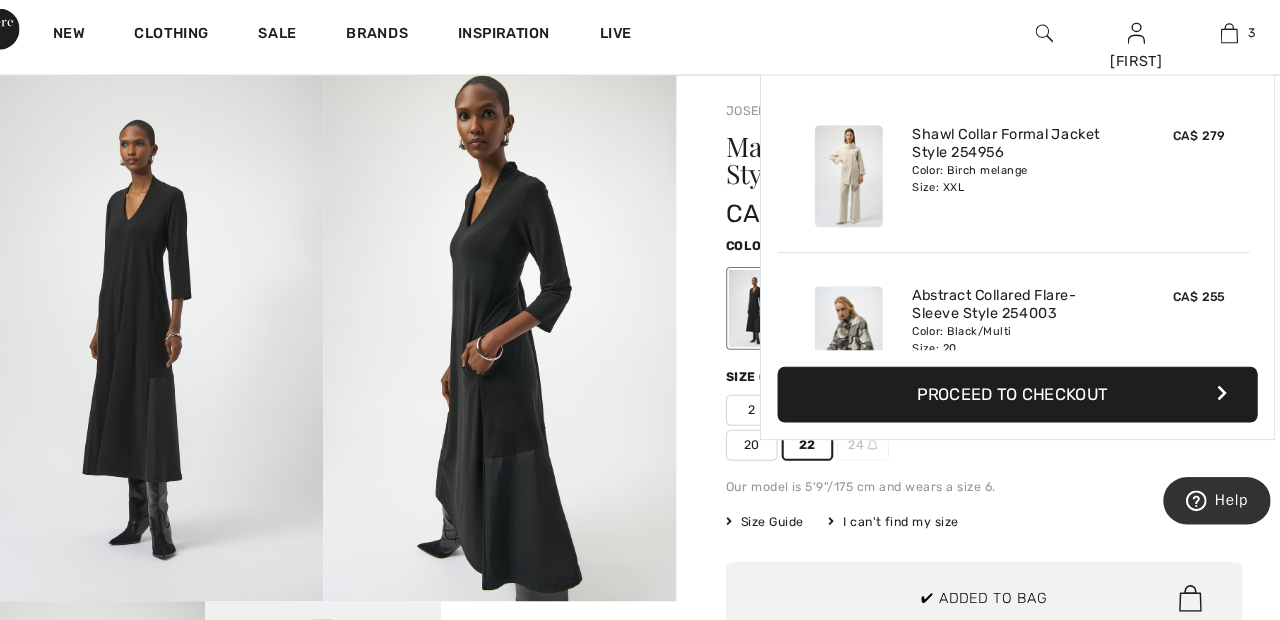 scroll, scrollTop: 218, scrollLeft: 0, axis: vertical 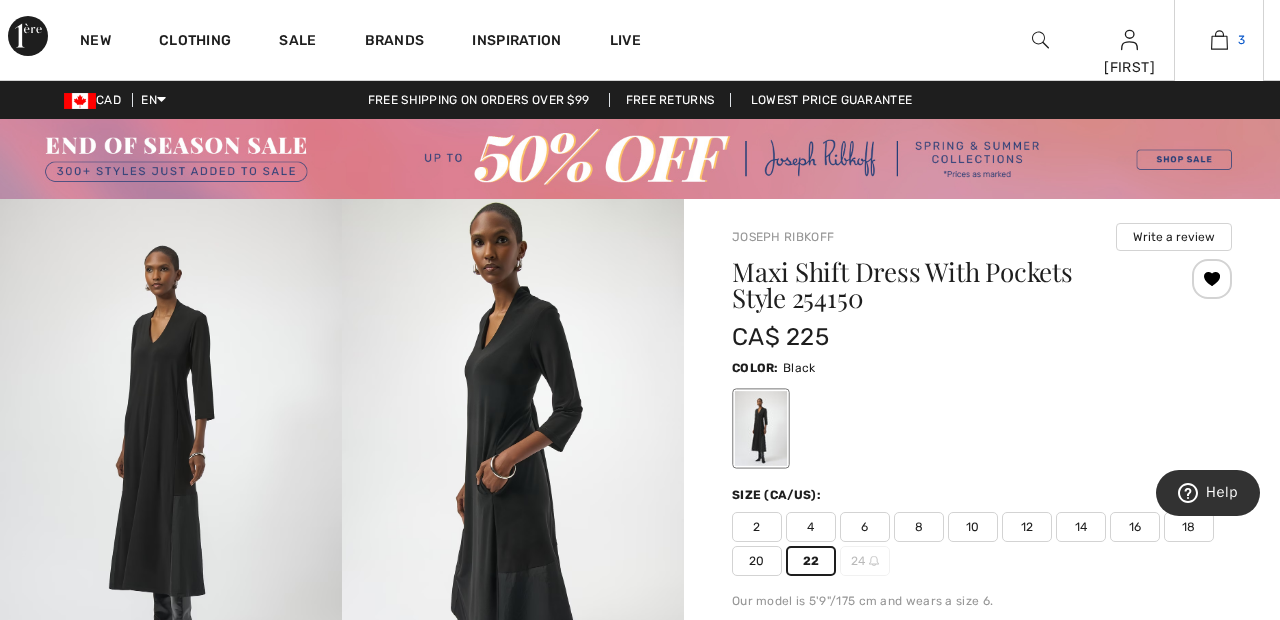 click at bounding box center (1219, 40) 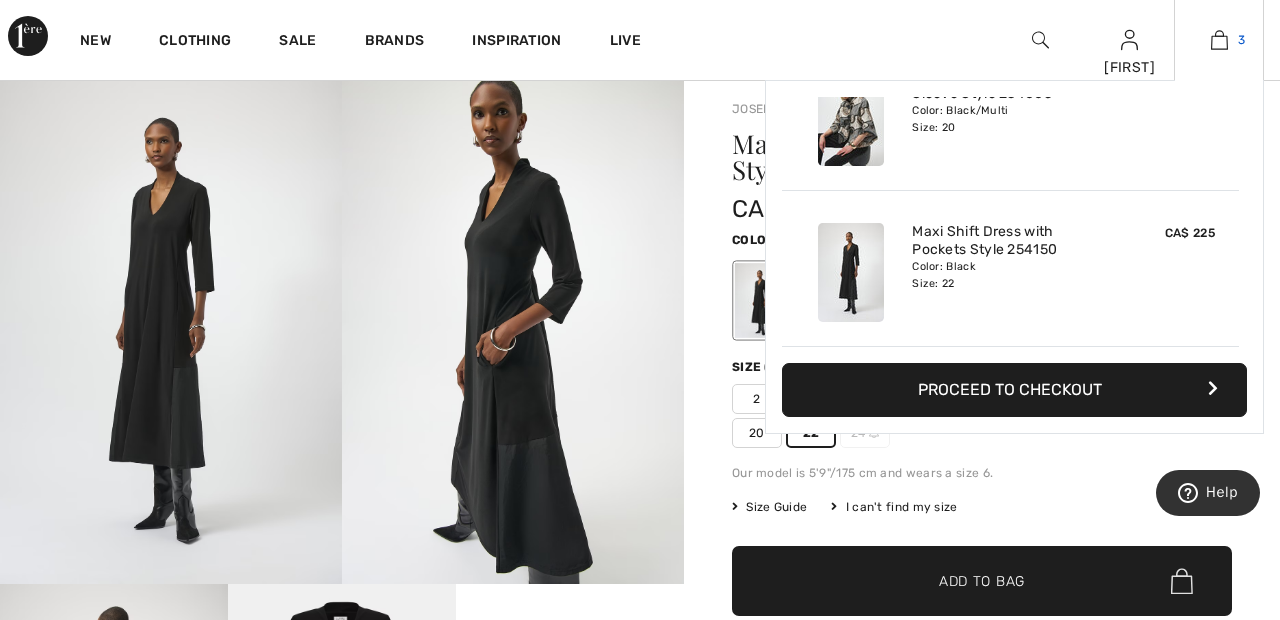 scroll, scrollTop: 144, scrollLeft: 0, axis: vertical 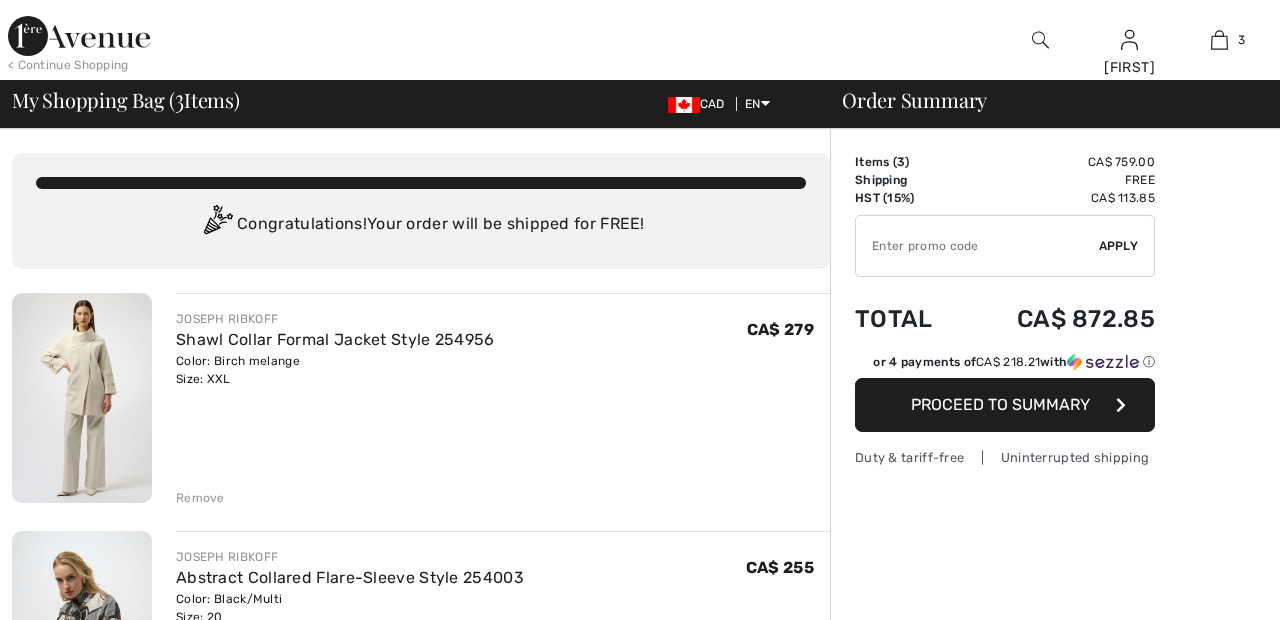 checkbox on "true" 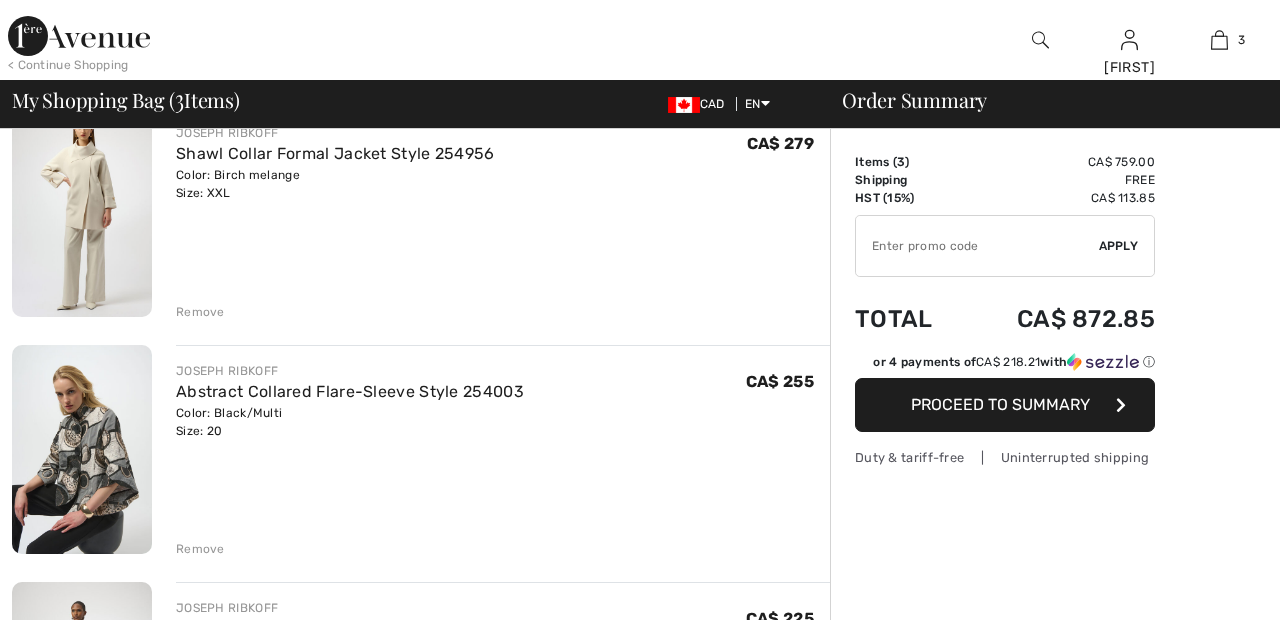 scroll, scrollTop: 476, scrollLeft: 0, axis: vertical 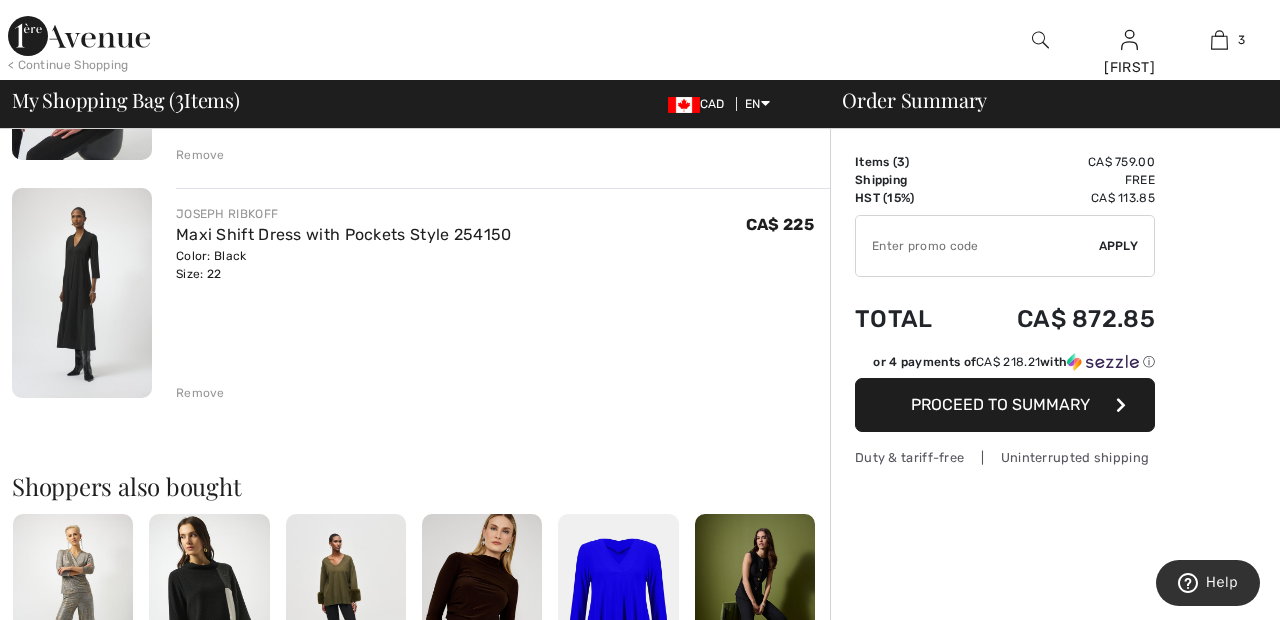 click on "Remove" at bounding box center [200, 393] 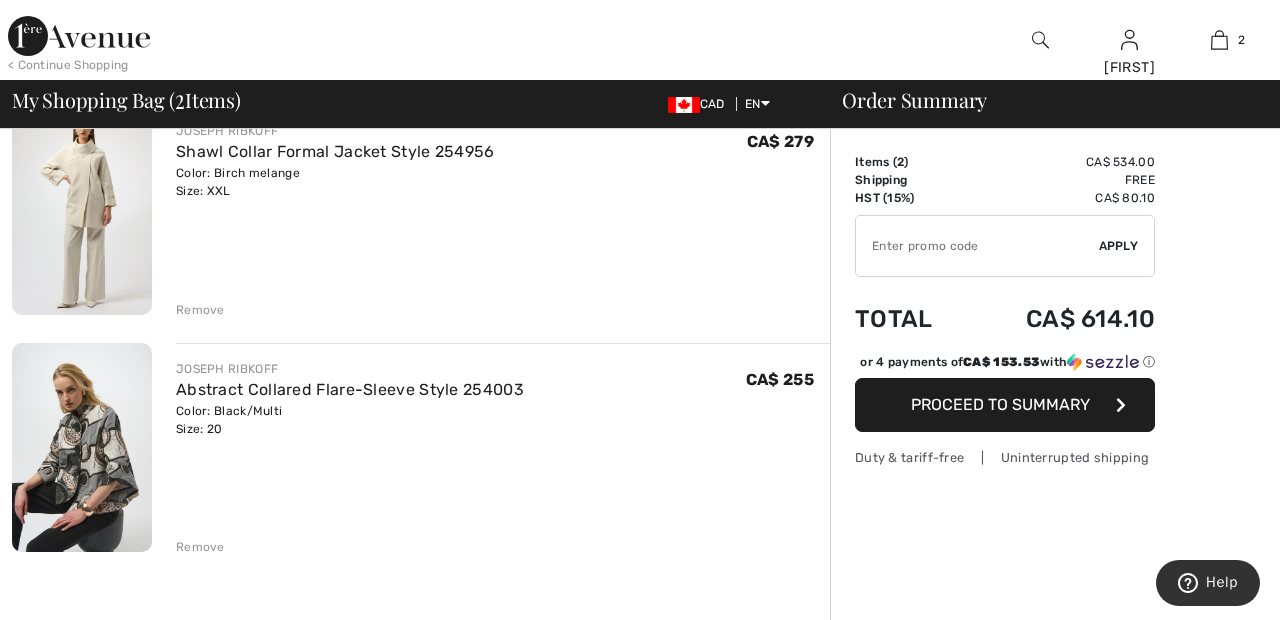 scroll, scrollTop: 187, scrollLeft: 0, axis: vertical 